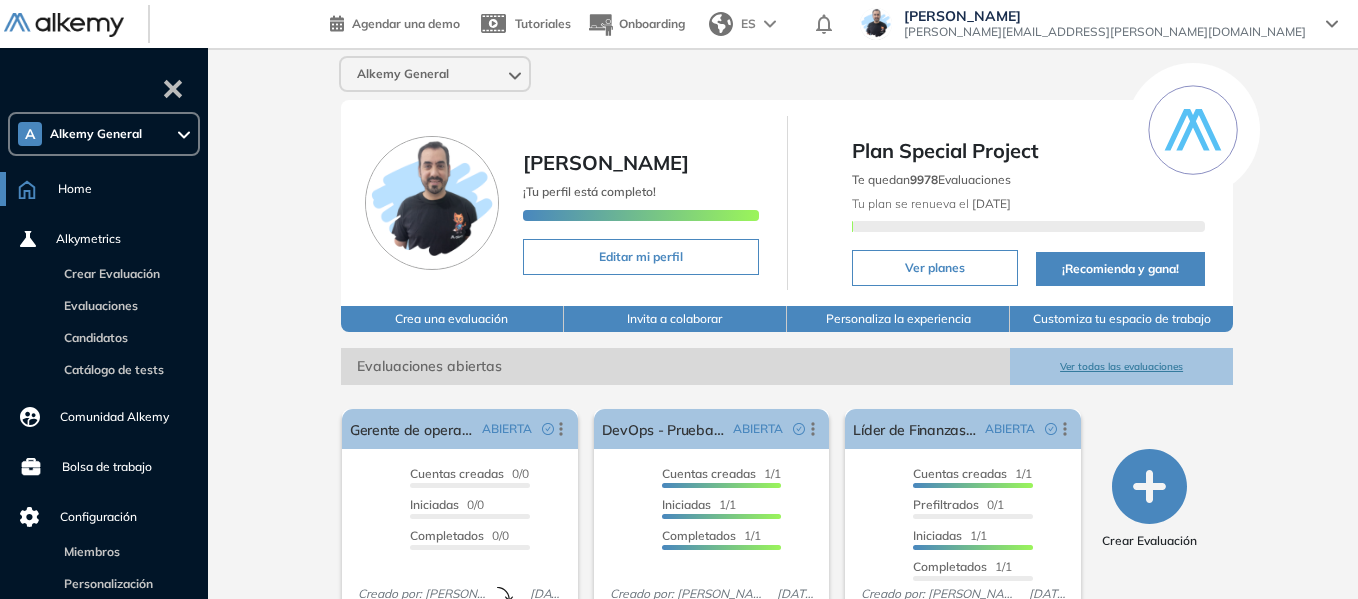 scroll, scrollTop: 0, scrollLeft: 0, axis: both 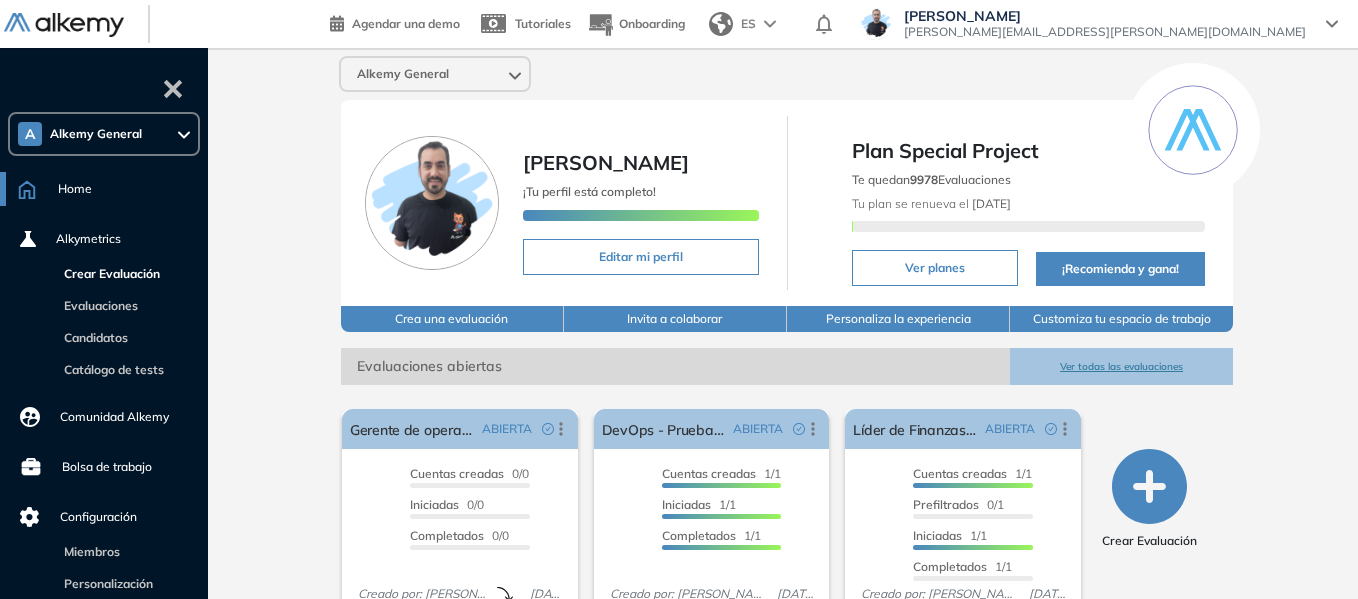 click on "Crear Evaluación" at bounding box center [108, 273] 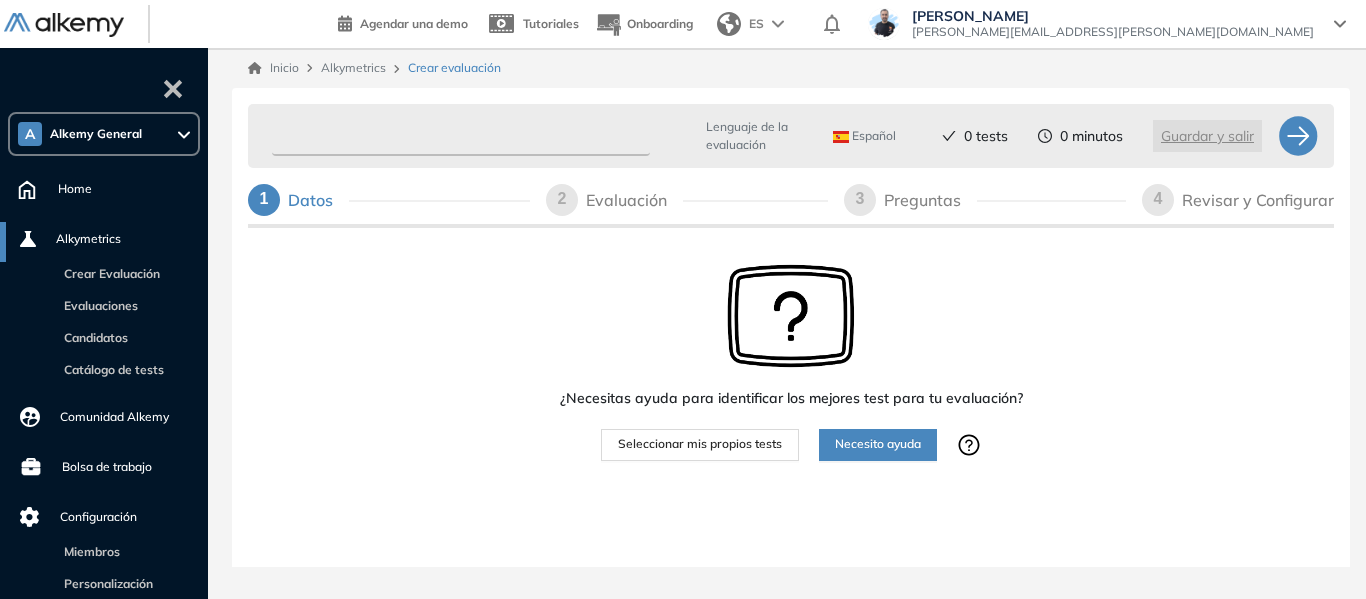 click at bounding box center [461, 136] 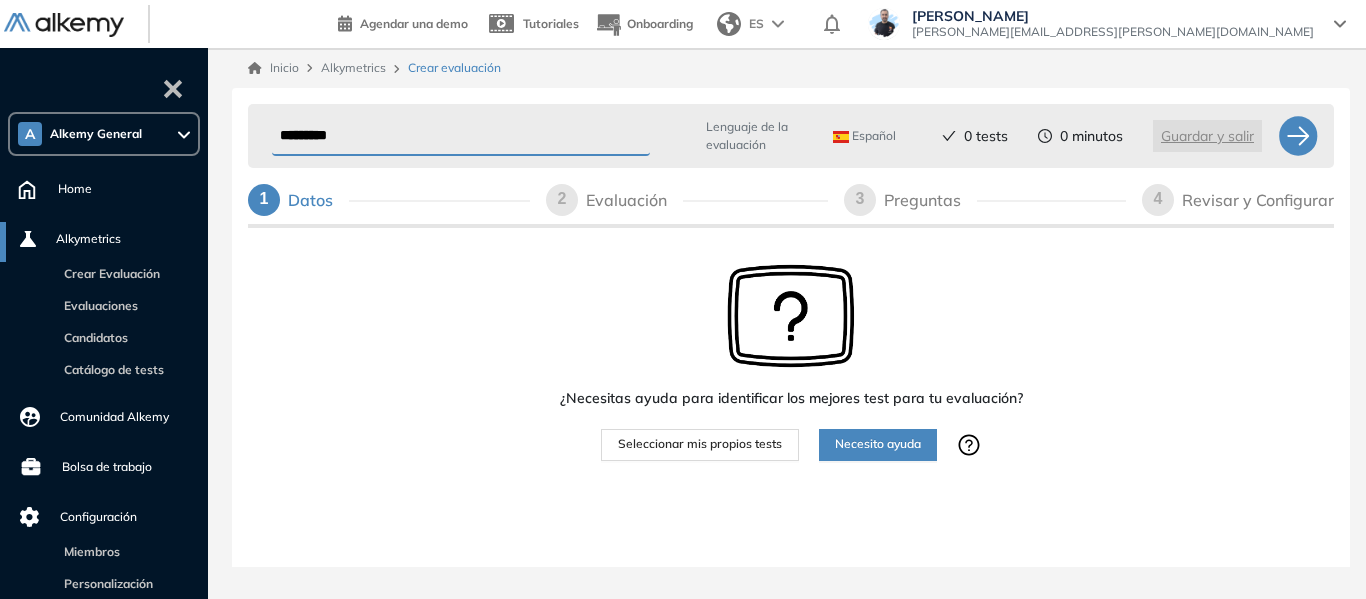 type on "*********" 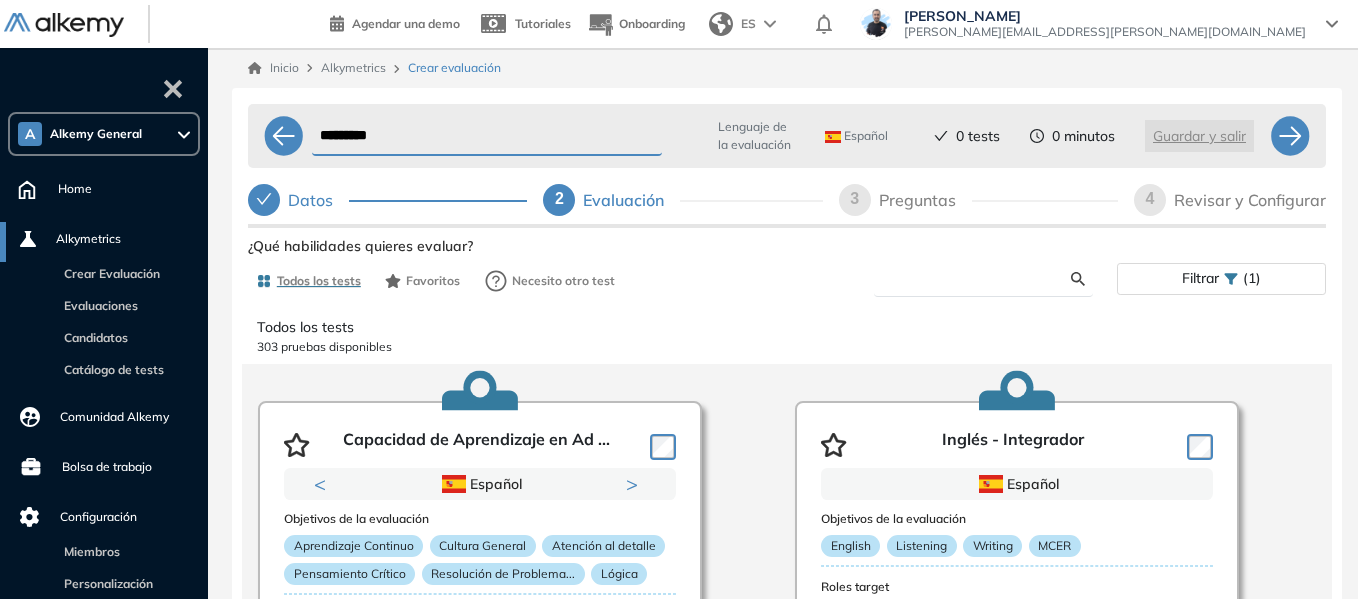 click at bounding box center [980, 279] 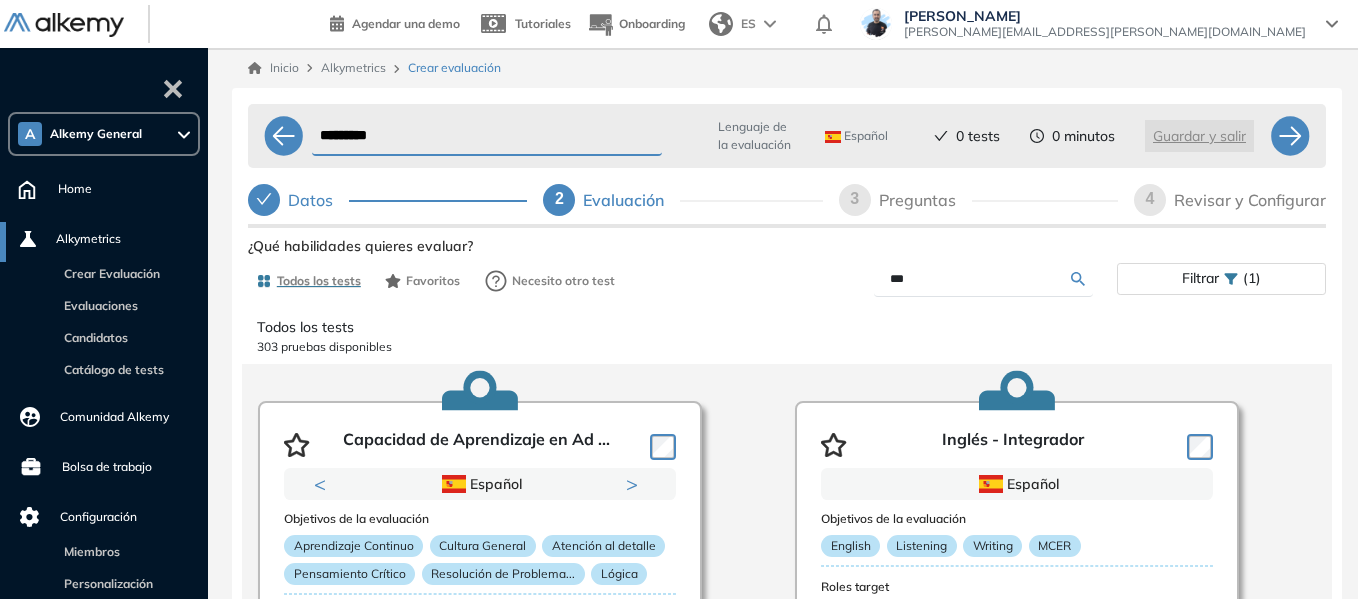 type on "***" 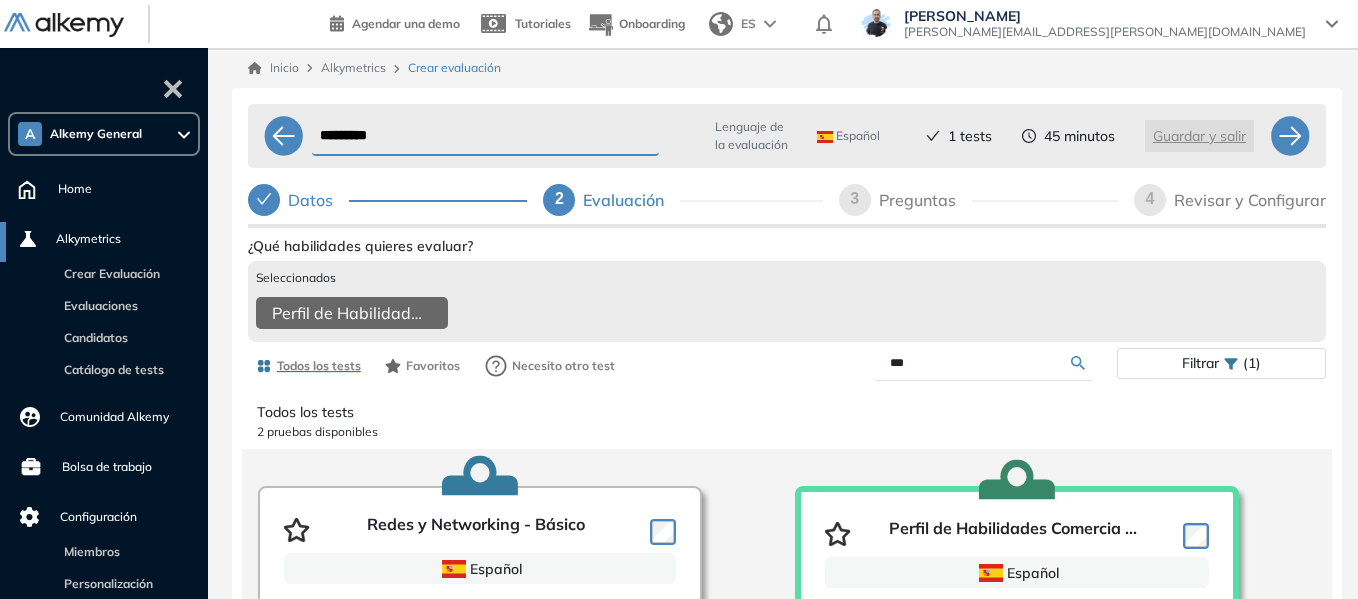 drag, startPoint x: 919, startPoint y: 381, endPoint x: 826, endPoint y: 385, distance: 93.08598 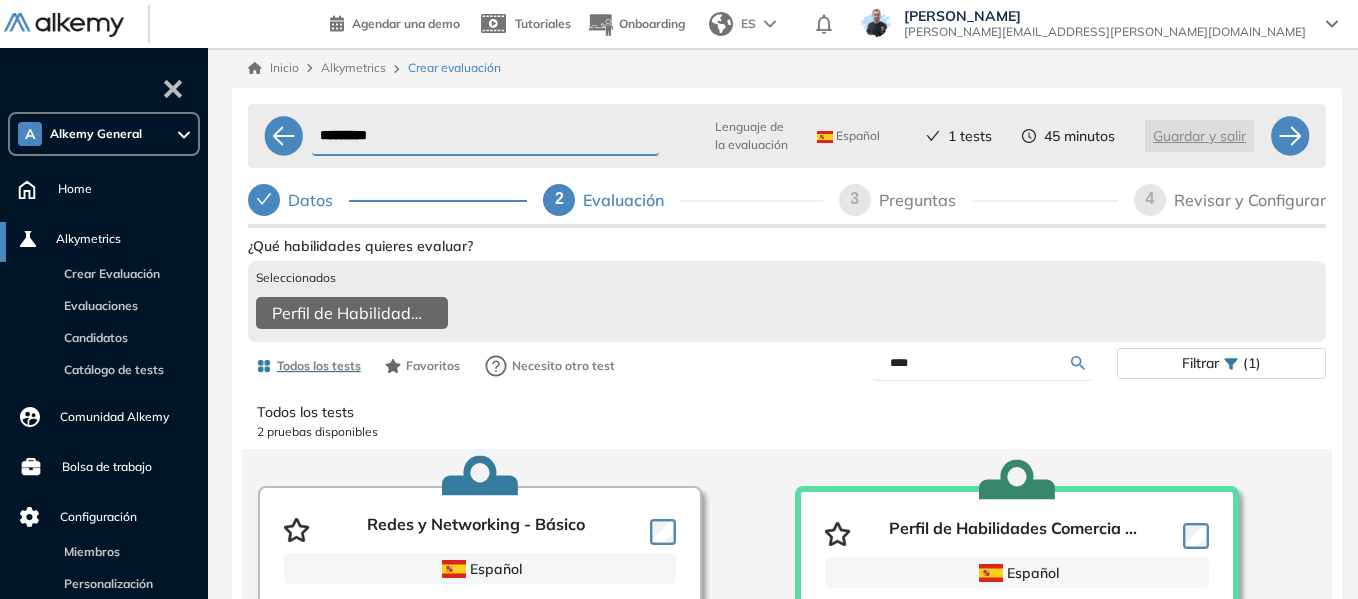 type on "****" 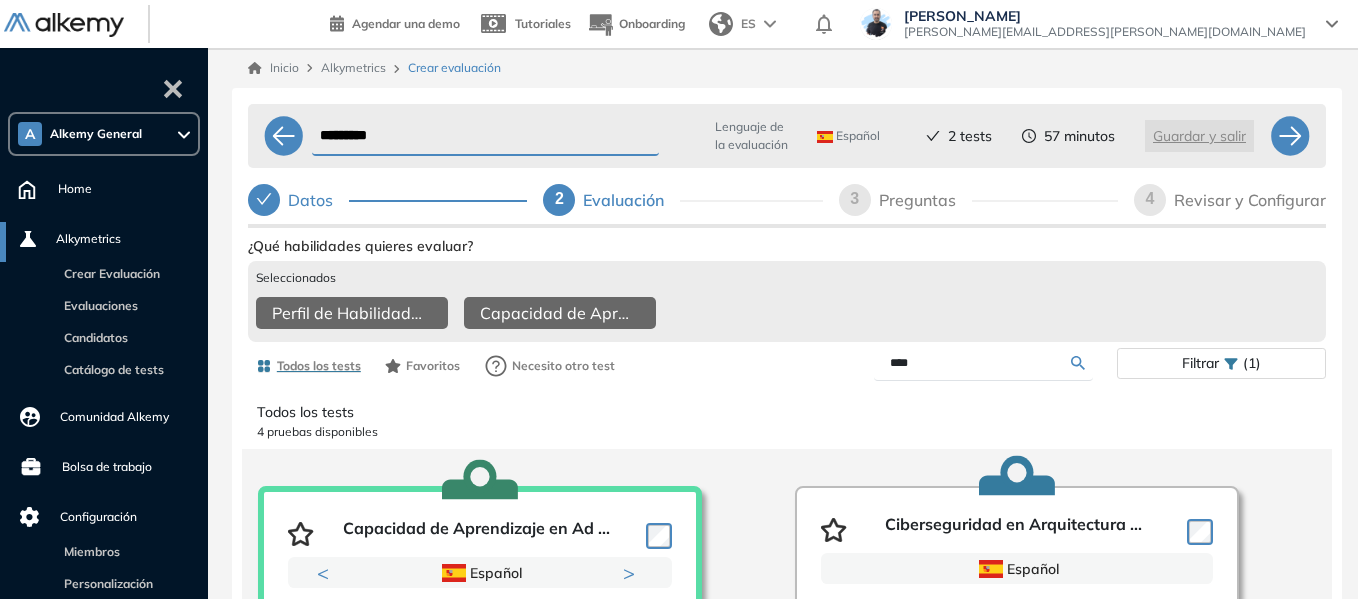 drag, startPoint x: 921, startPoint y: 381, endPoint x: 865, endPoint y: 380, distance: 56.008926 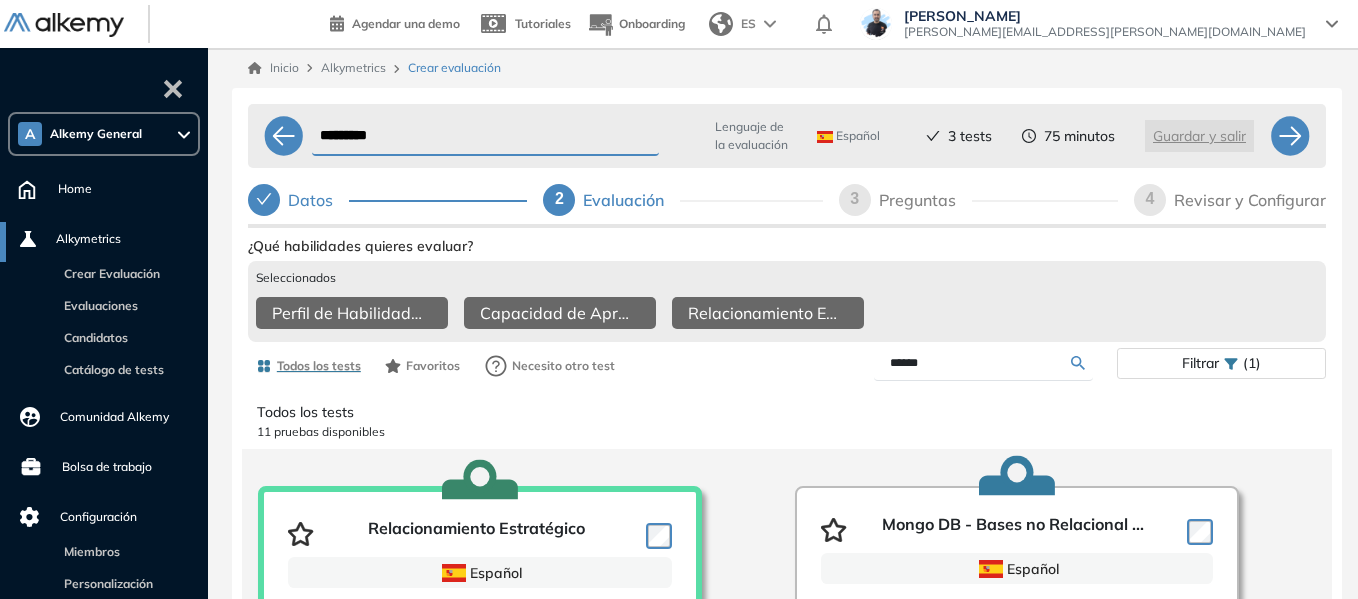 drag, startPoint x: 950, startPoint y: 385, endPoint x: 812, endPoint y: 381, distance: 138.05795 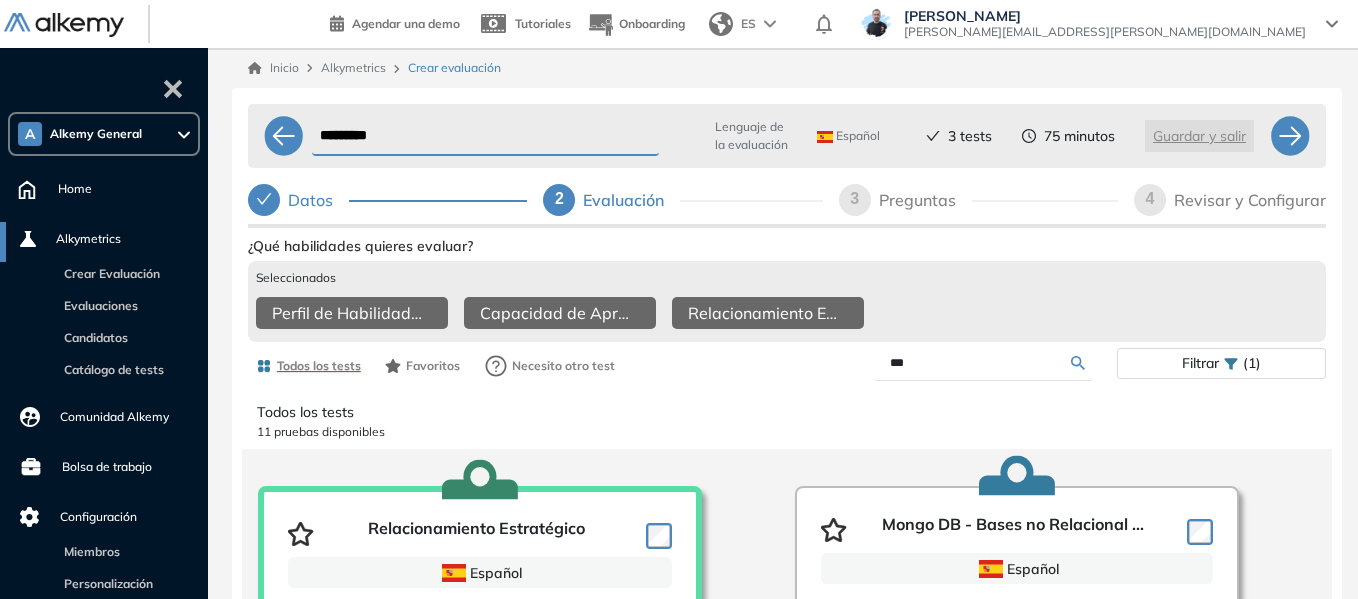 type on "***" 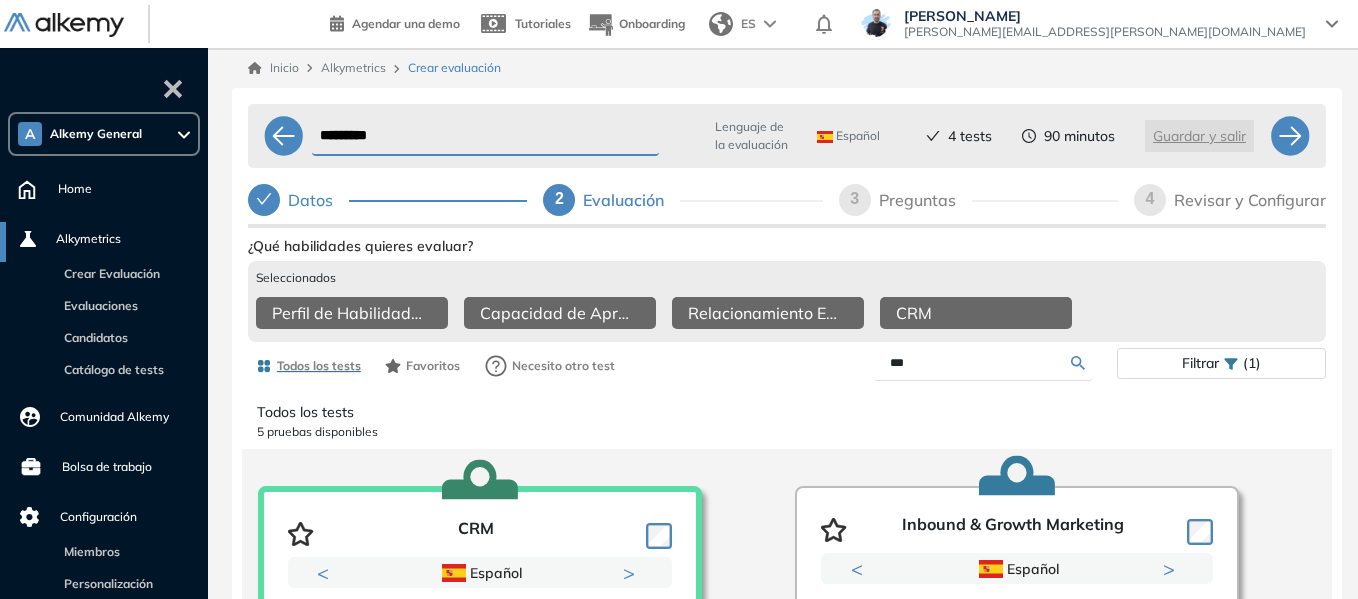 drag, startPoint x: 939, startPoint y: 380, endPoint x: 838, endPoint y: 382, distance: 101.0198 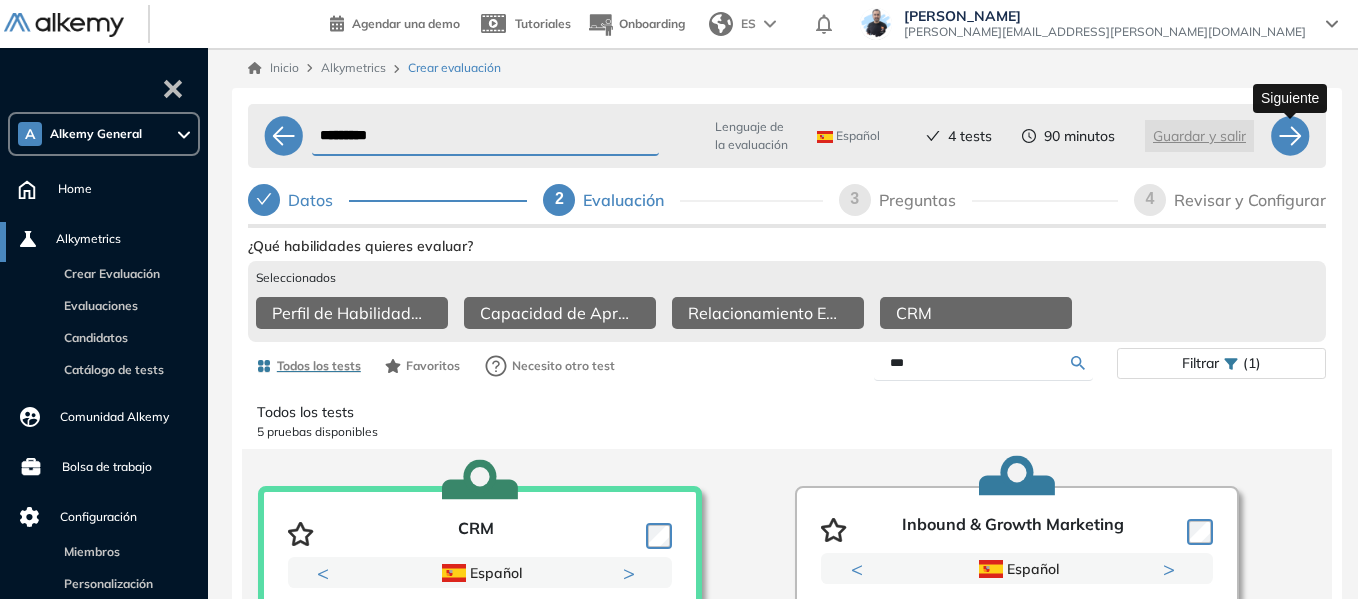 click at bounding box center (1290, 136) 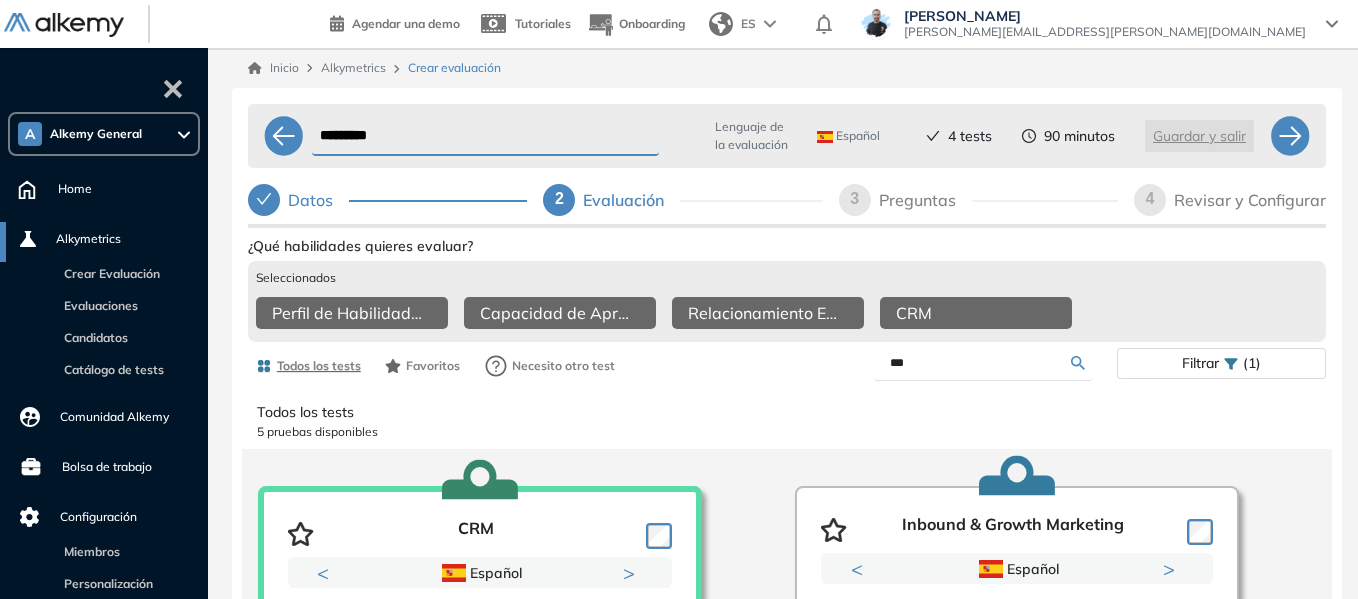 select on "*****" 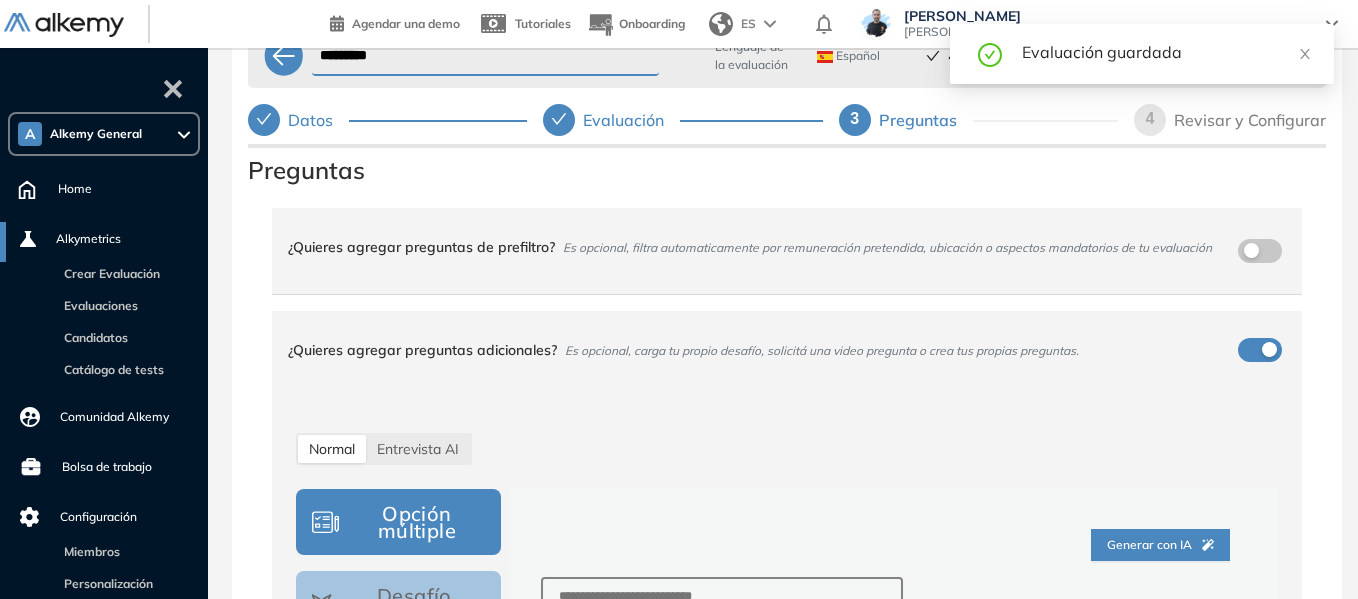 scroll, scrollTop: 127, scrollLeft: 0, axis: vertical 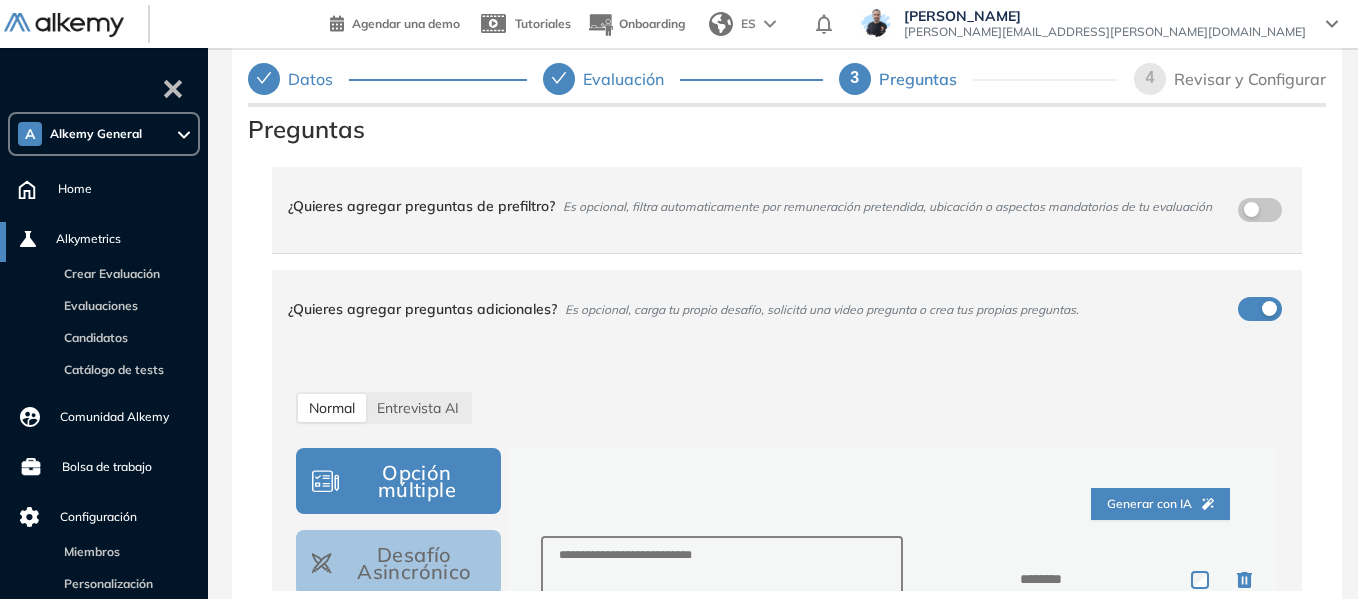 click on "¿Quieres agregar preguntas de prefiltro? Es opcional, filtra automaticamente por remuneración pretendida, ubicación o aspectos mandatorios de tu evaluación ¿Quieres agregar preguntas adicionales? Es opcional, carga tu propio desafío, solicitá una video pregunta o crea tus propias preguntas.  Normal Entrevista AI Opción múltiple Desafío Asincrónico Respuesta larga Subir archivo Respuesta con video Respuesta con código Generar con IA   Añadir opción Agregar desde una lista (Excel o texto) Guardar pregunta 0 Preguntas agregadas 0 min  para todas las preguntas para todas las preguntas ***** ***** ****** ****** ****** ****** ****** ****** ****** ****** ****** ****** ****** ****** ****** ****** ****** ****** ****** ****** ******* ******* ******* ******* *******" at bounding box center [787, 614] 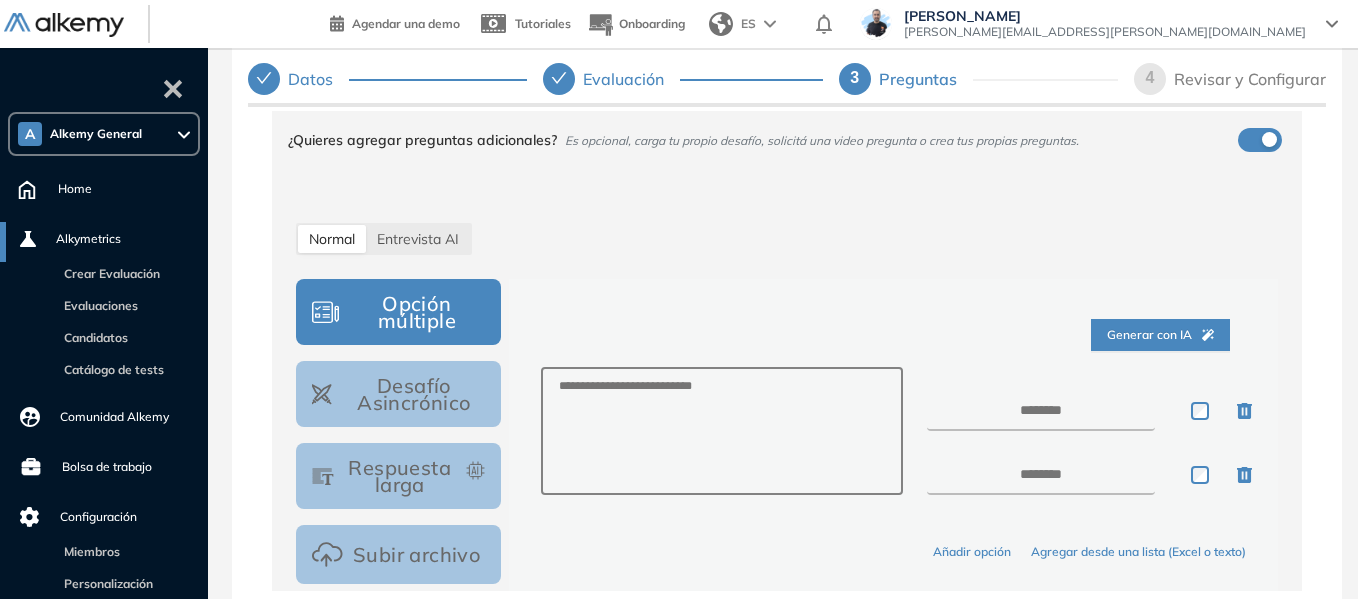 scroll, scrollTop: 300, scrollLeft: 0, axis: vertical 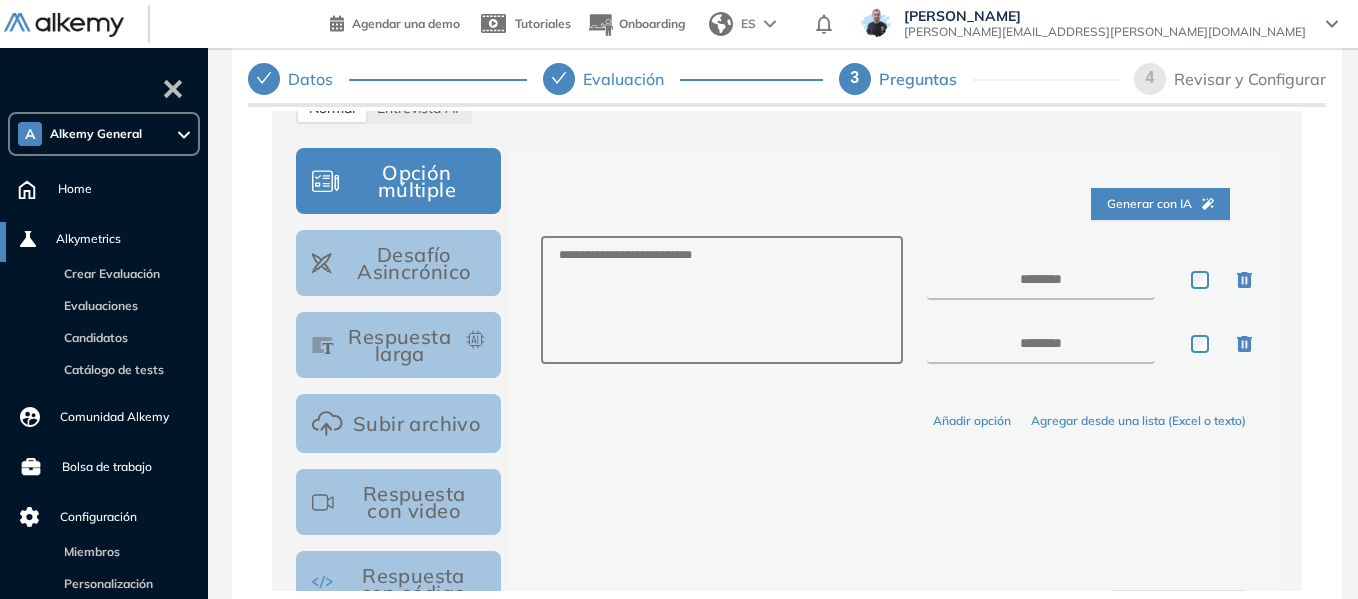 click on "Desafío Asincrónico" at bounding box center (398, 263) 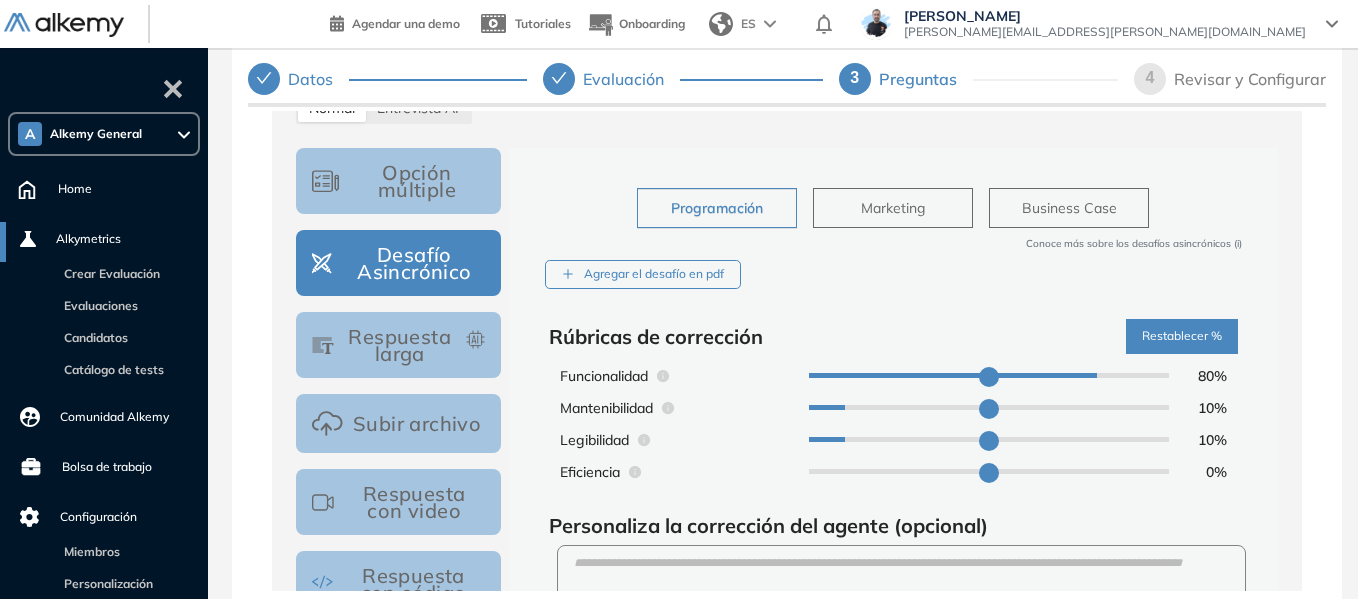 click on "Business Case" at bounding box center [1069, 208] 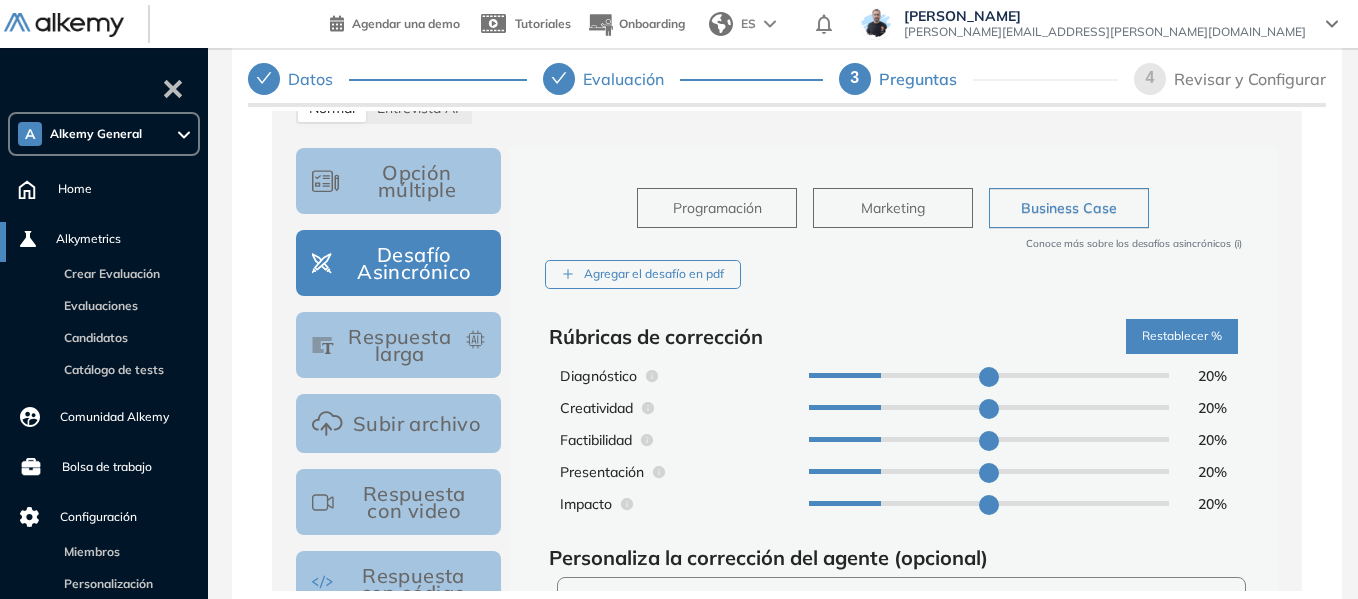 scroll, scrollTop: 200, scrollLeft: 0, axis: vertical 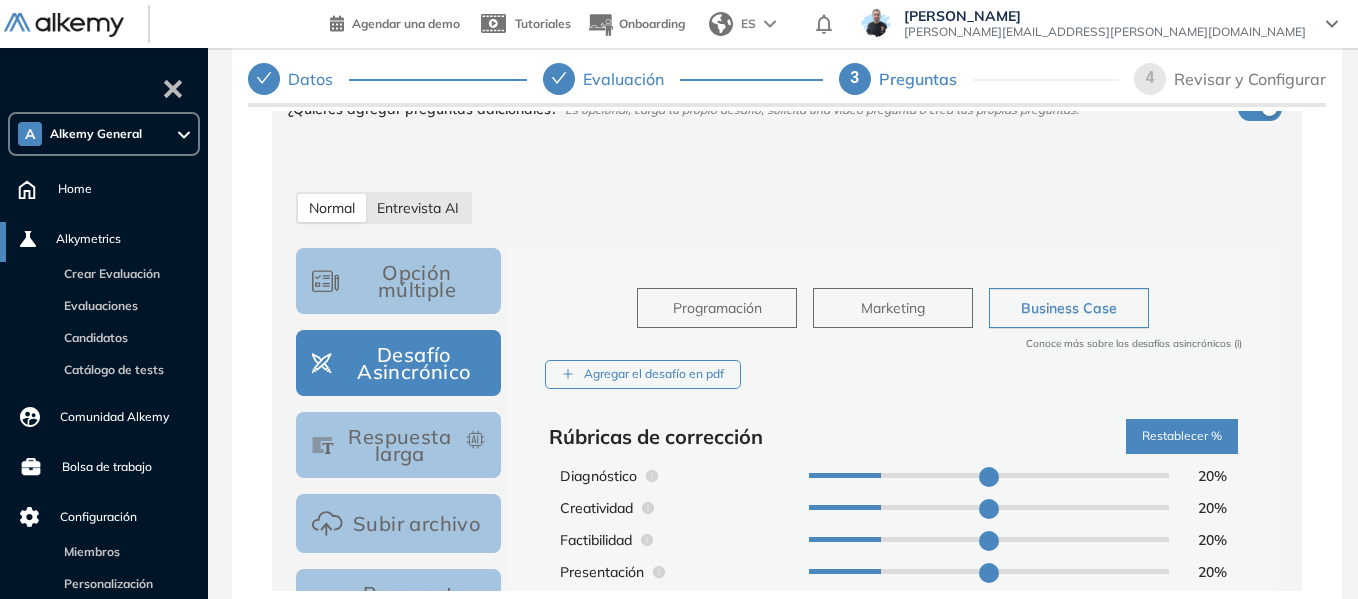 click on "Entrevista AI" at bounding box center [418, 208] 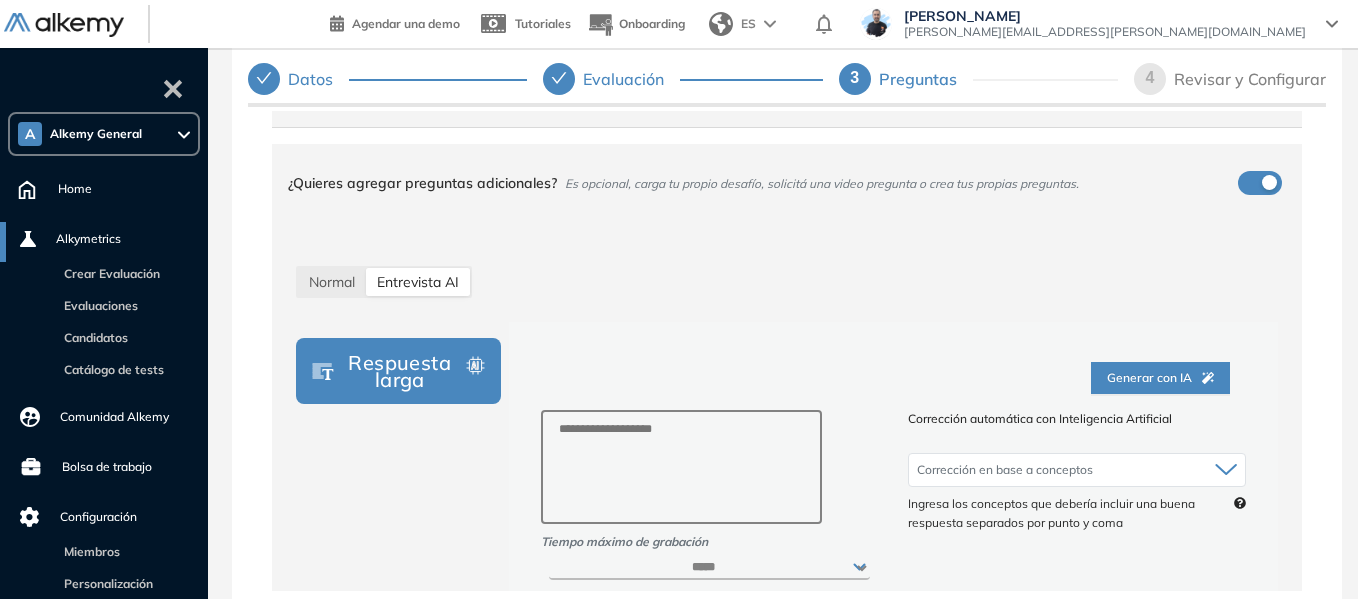 scroll, scrollTop: 0, scrollLeft: 0, axis: both 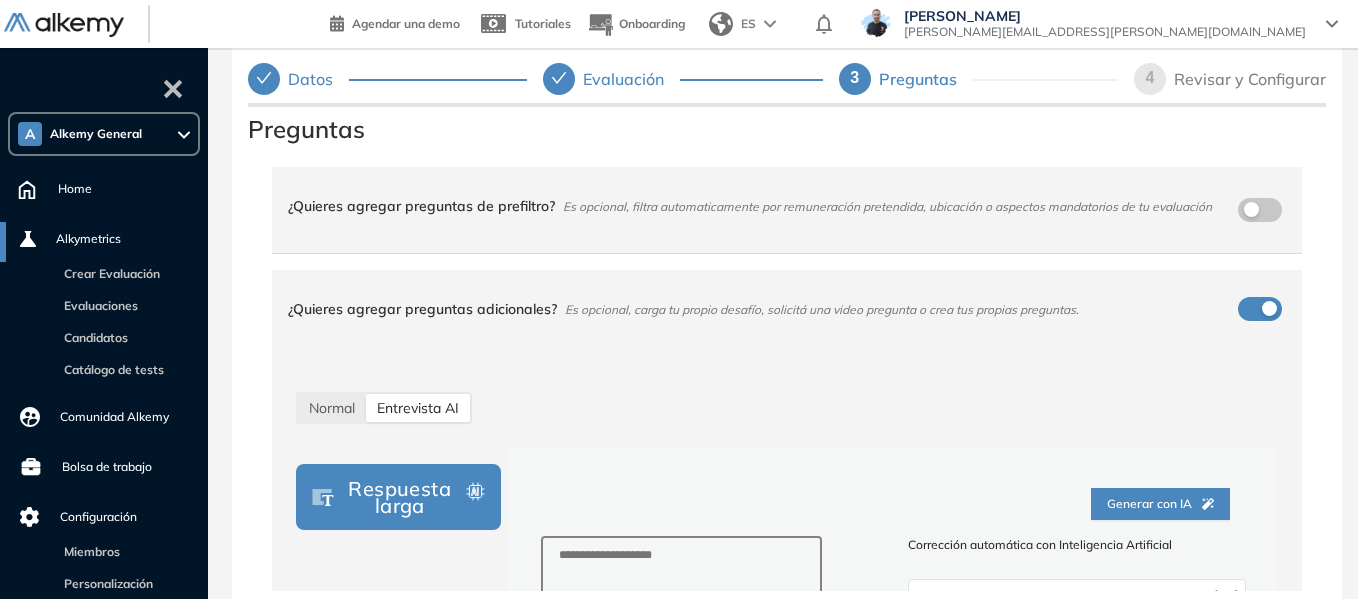 click on "Revisar y Configurar" at bounding box center [1250, 79] 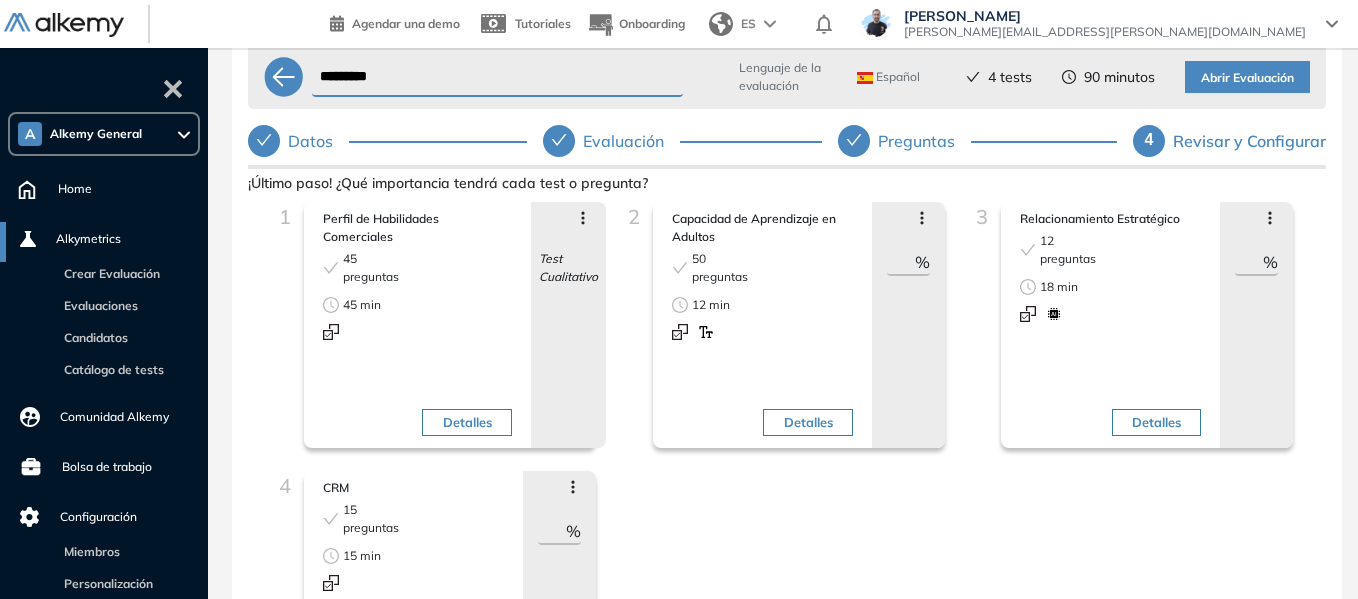 scroll, scrollTop: 0, scrollLeft: 0, axis: both 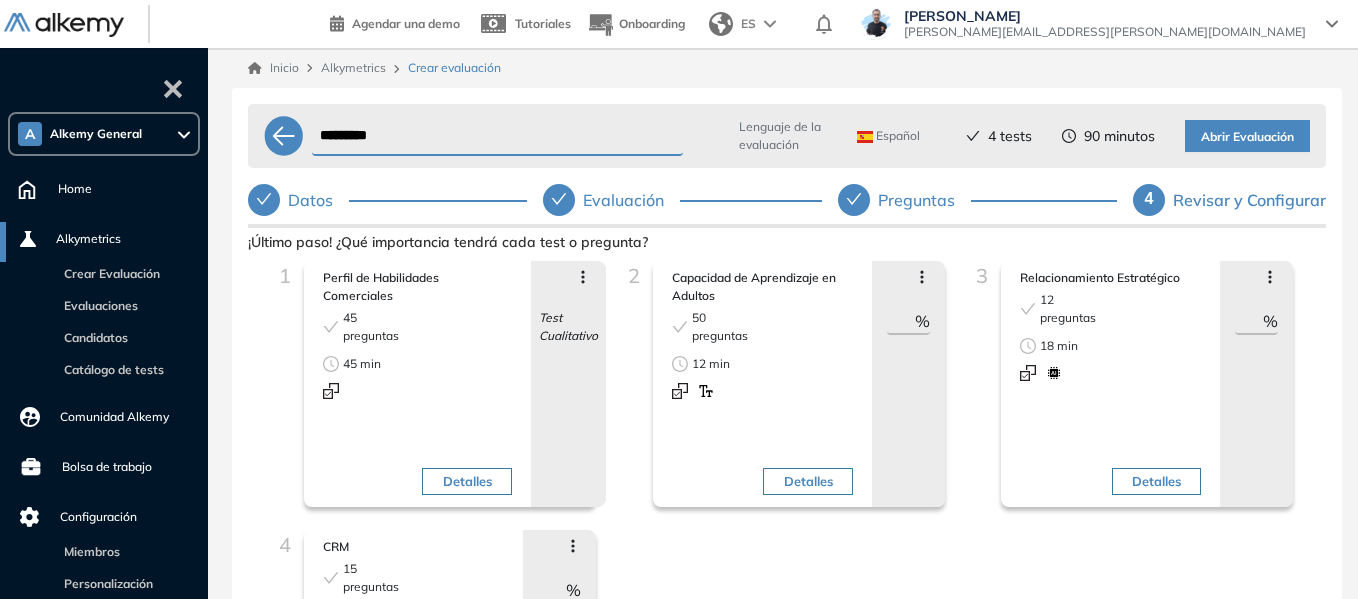 click on "Abrir Evaluación" at bounding box center [1247, 137] 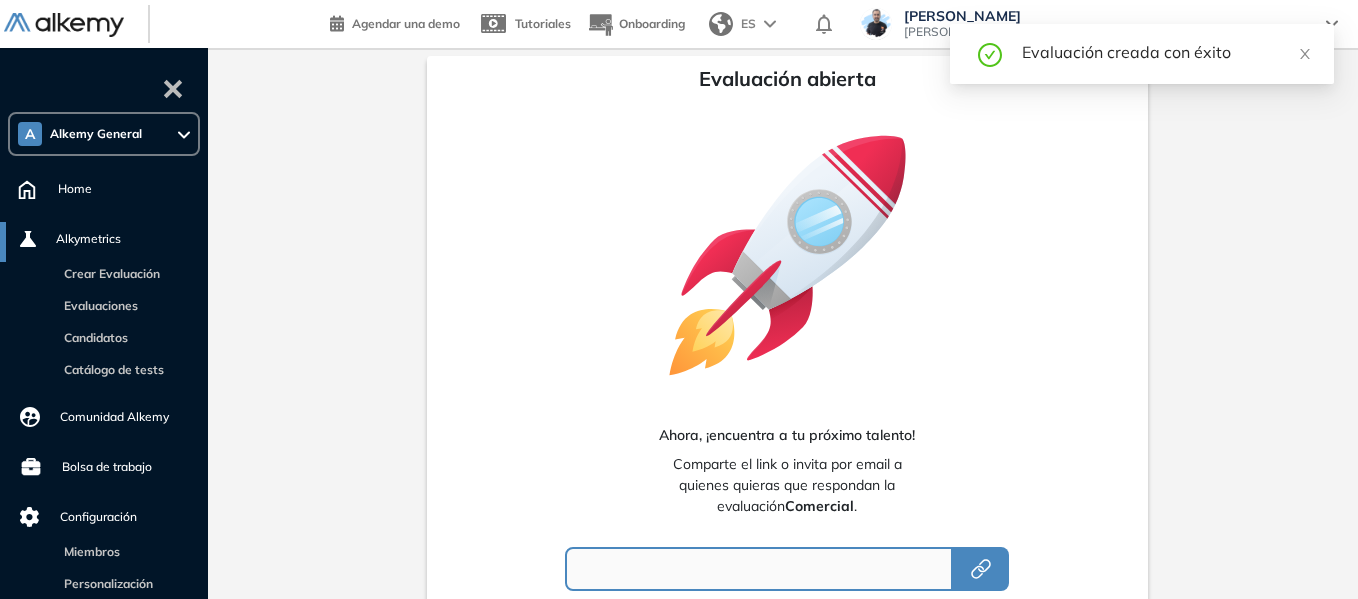 type on "**********" 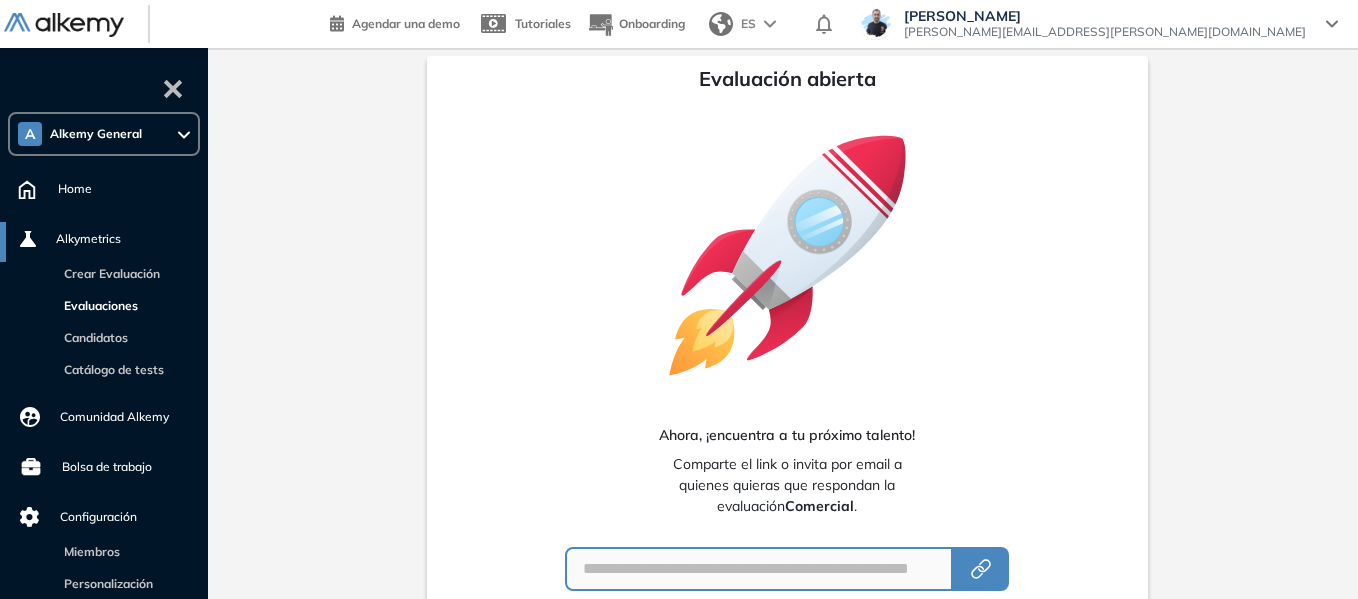 click on "Evaluaciones" at bounding box center [97, 305] 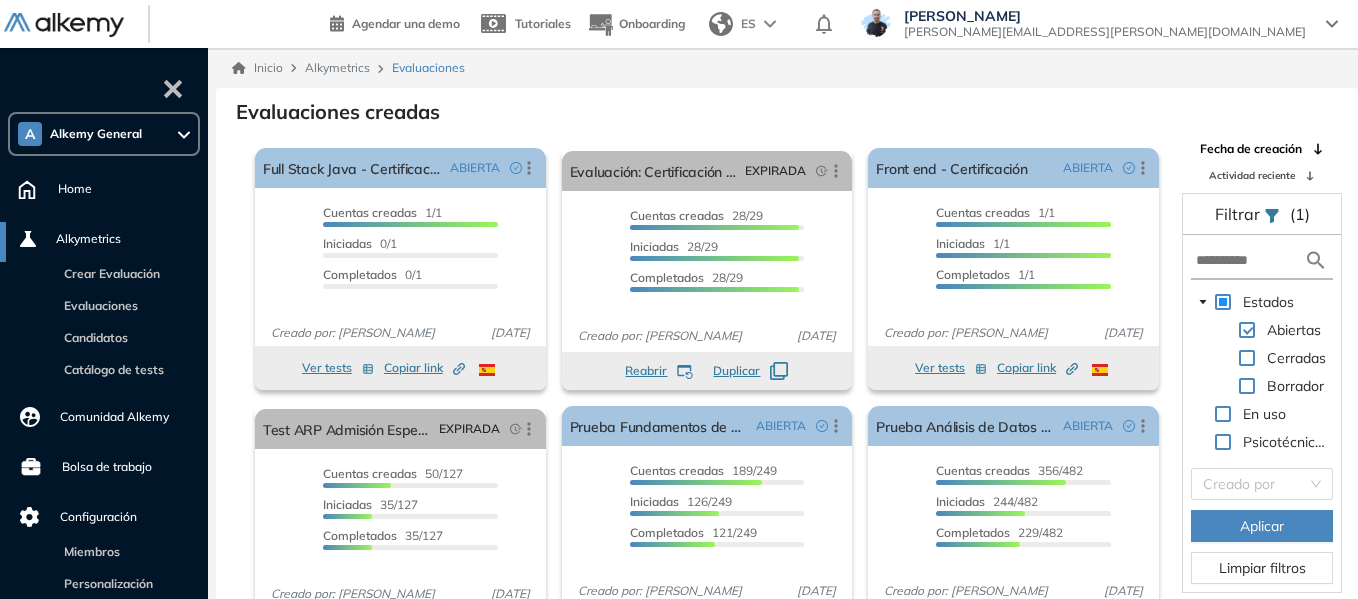 click on "A Alkemy General" at bounding box center (104, 134) 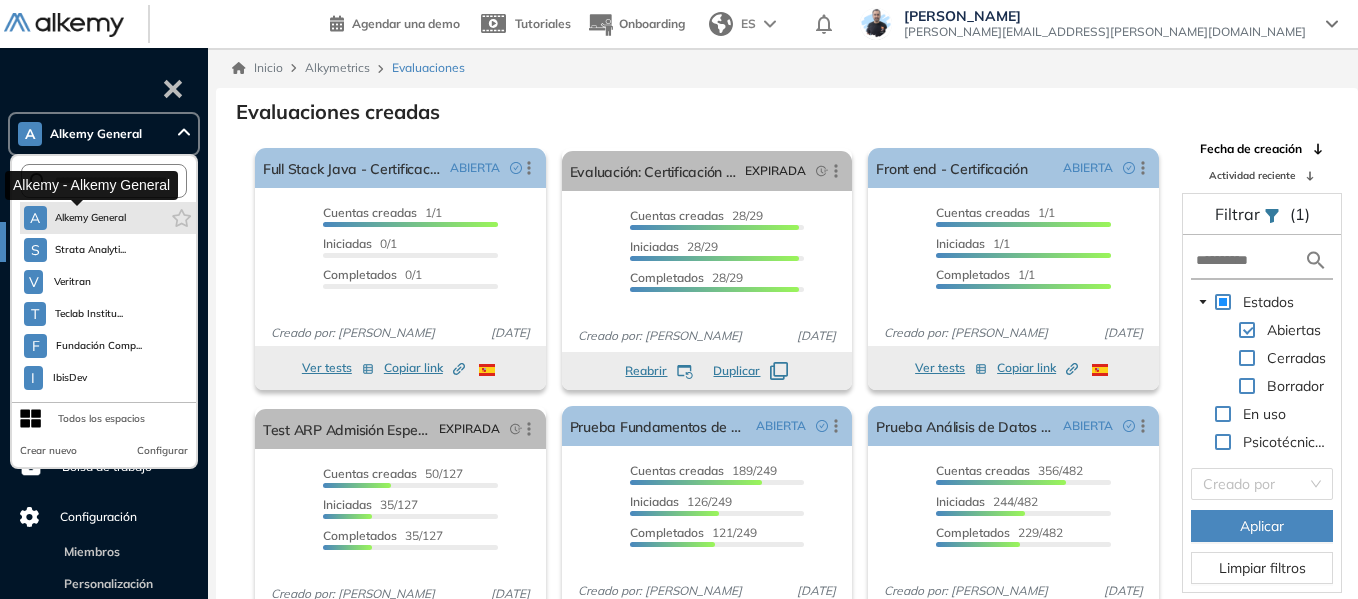 click on "Alkemy General" at bounding box center (91, 218) 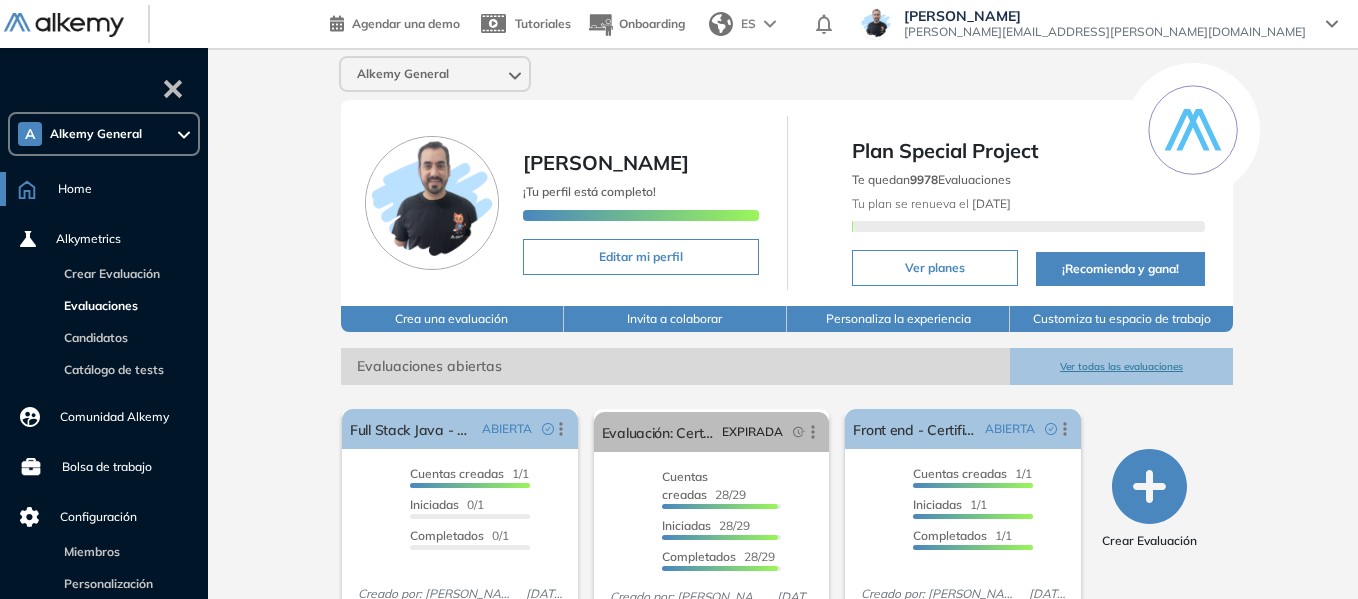 click on "Evaluaciones" at bounding box center [97, 305] 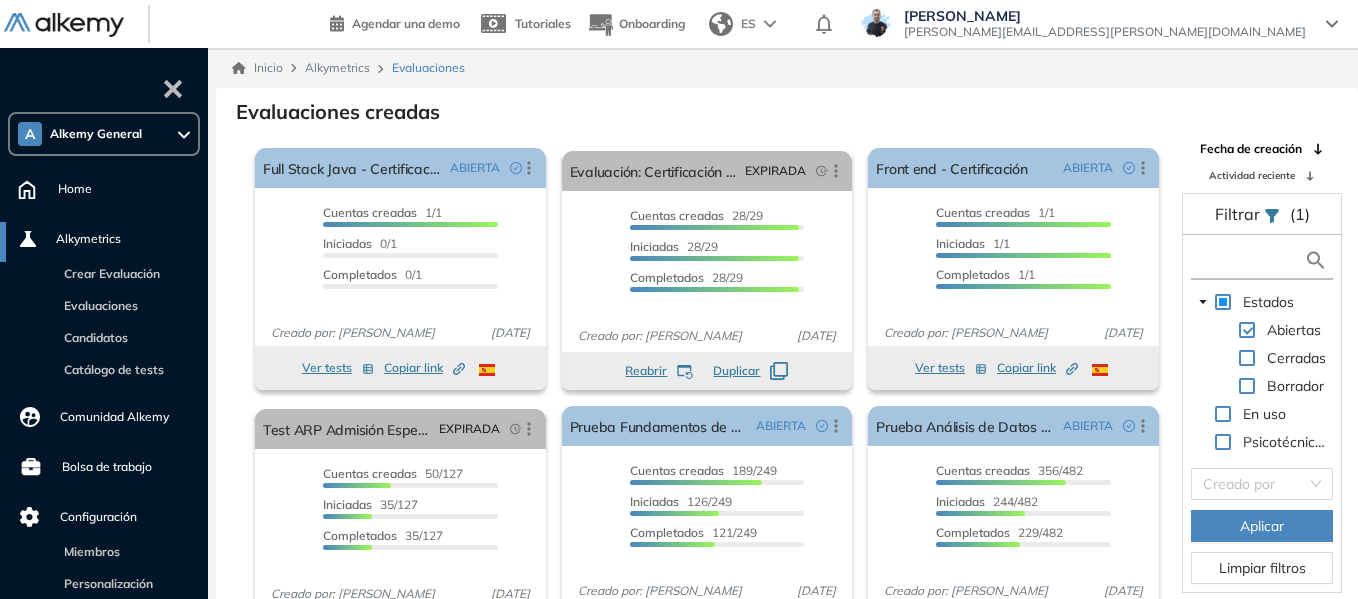 click at bounding box center (1250, 260) 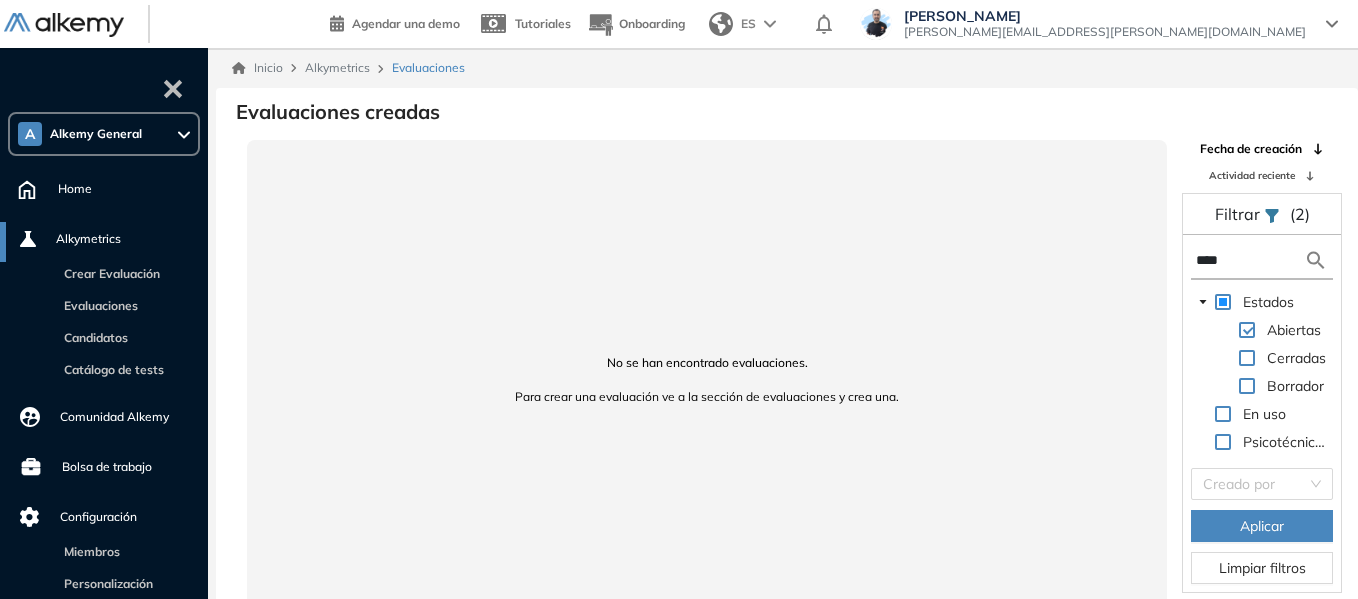 type on "****" 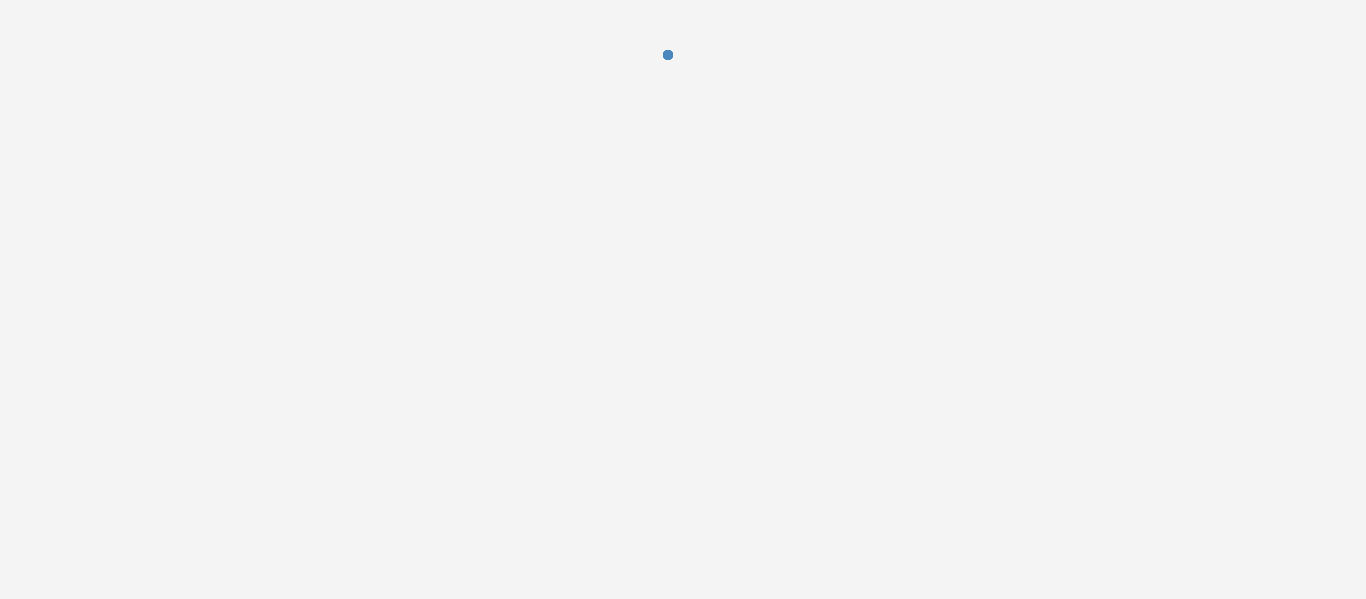 scroll, scrollTop: 0, scrollLeft: 0, axis: both 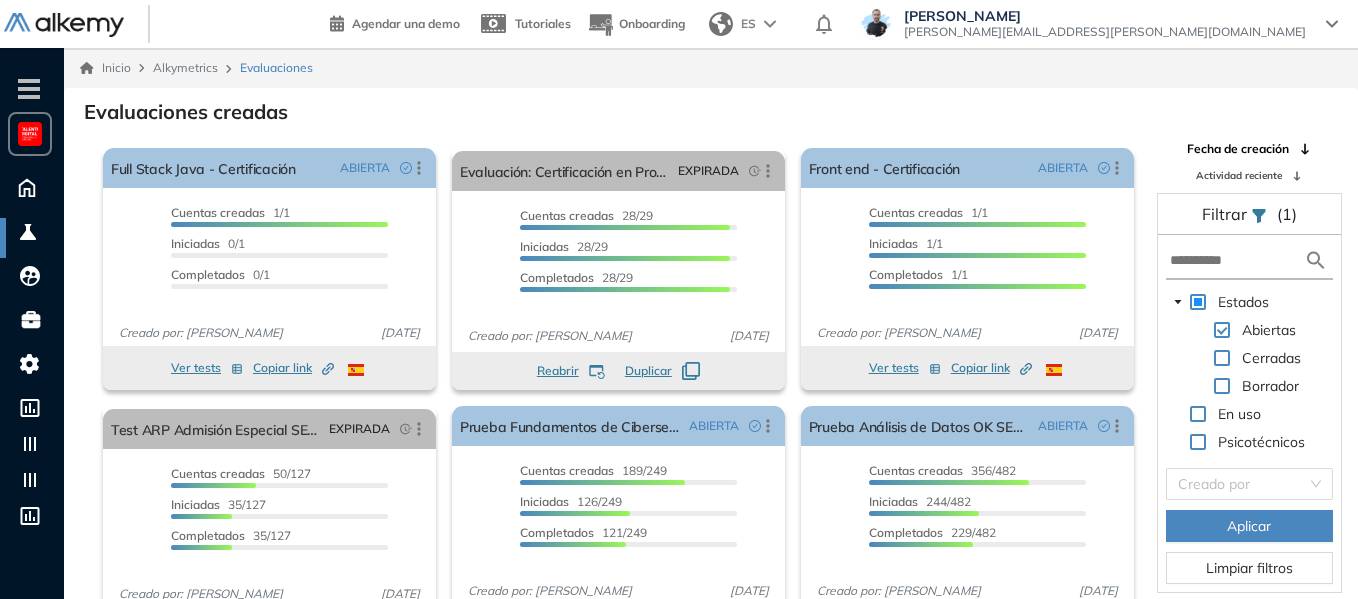 click at bounding box center (30, 134) 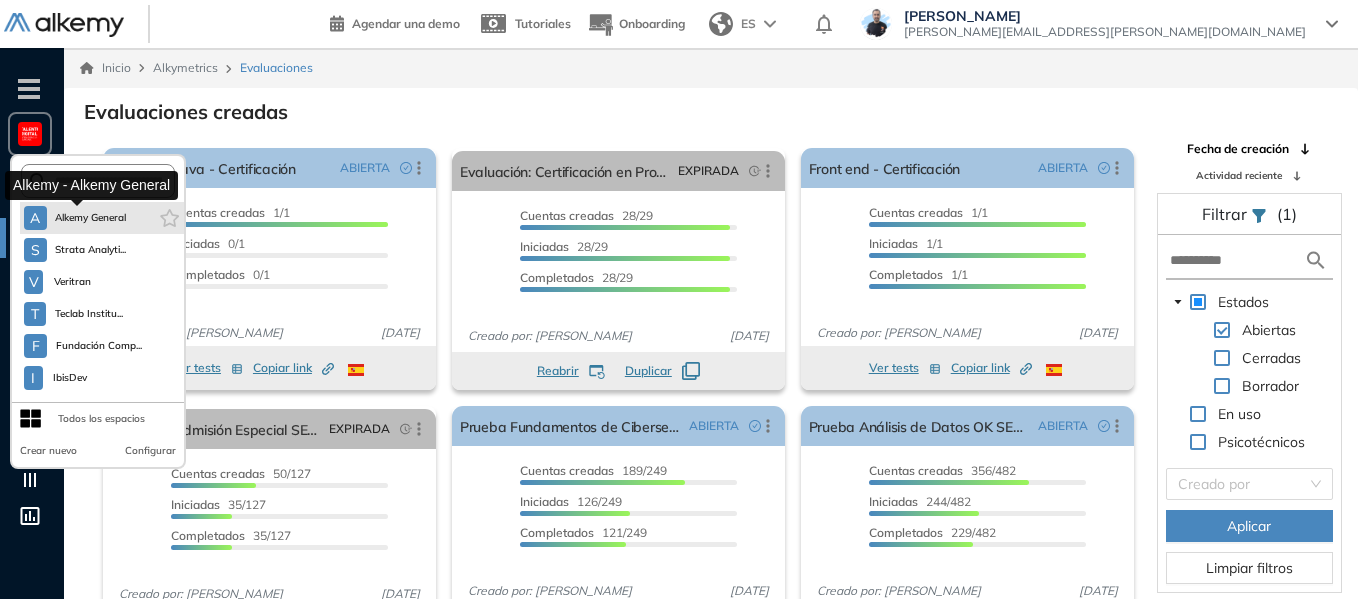 click on "Alkemy General" at bounding box center [91, 218] 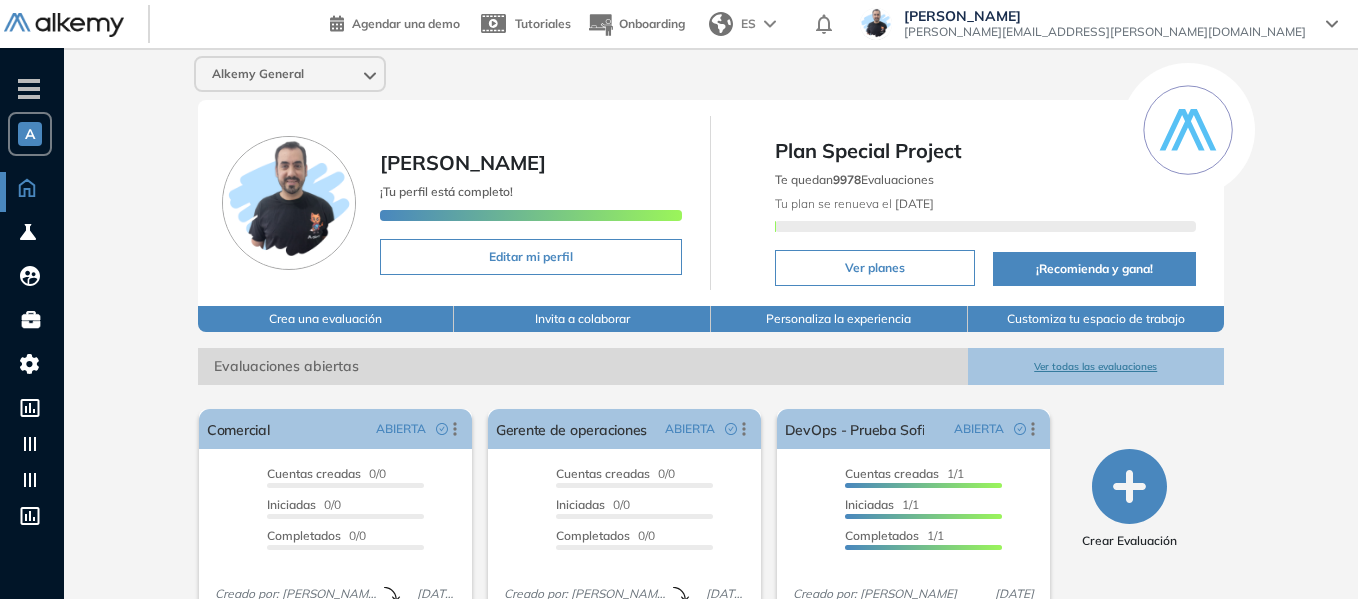 click on "-" at bounding box center [29, 87] 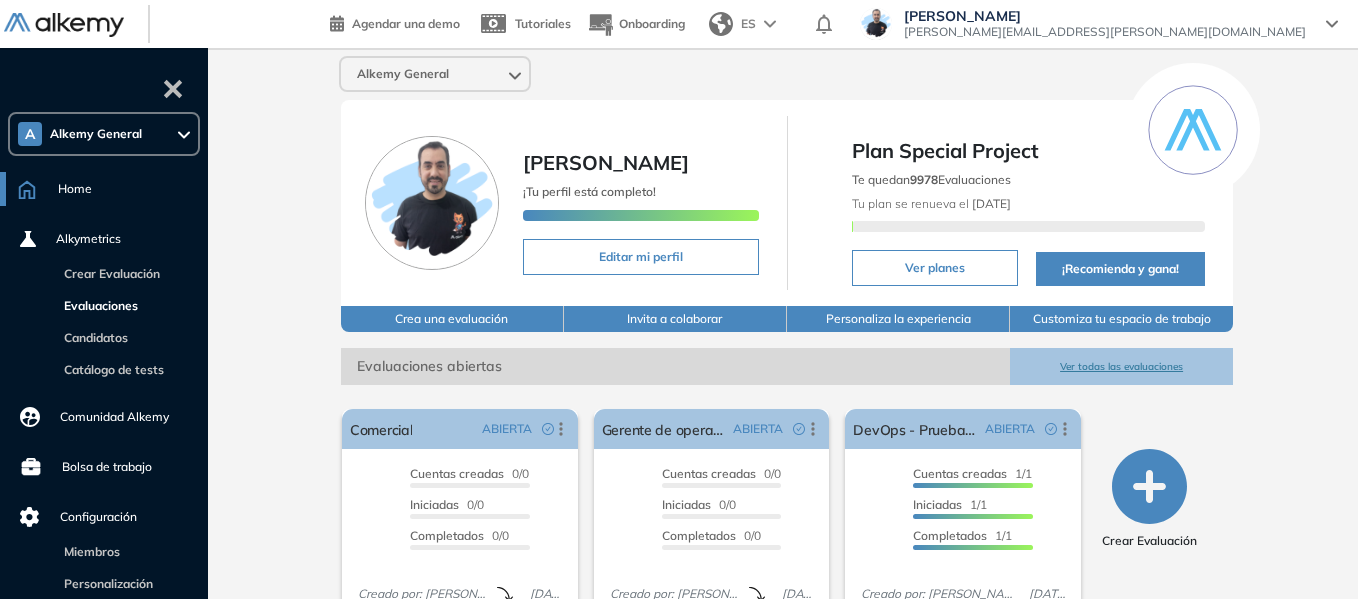 click on "Evaluaciones" at bounding box center [97, 305] 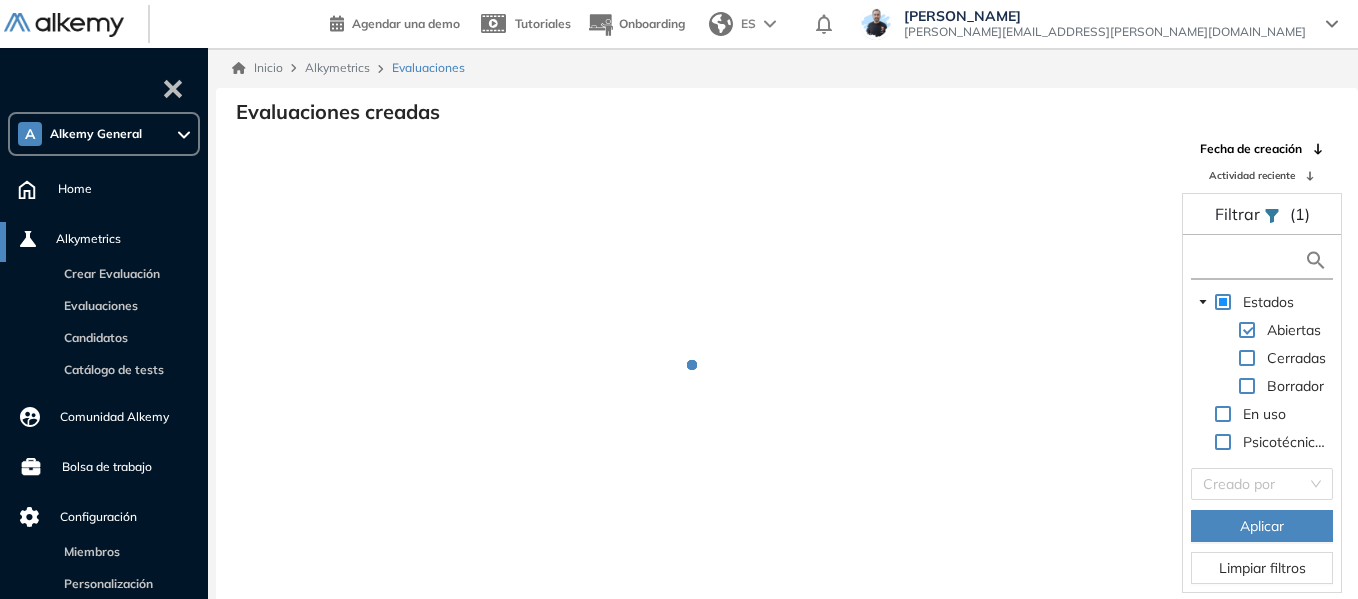 click at bounding box center [1250, 260] 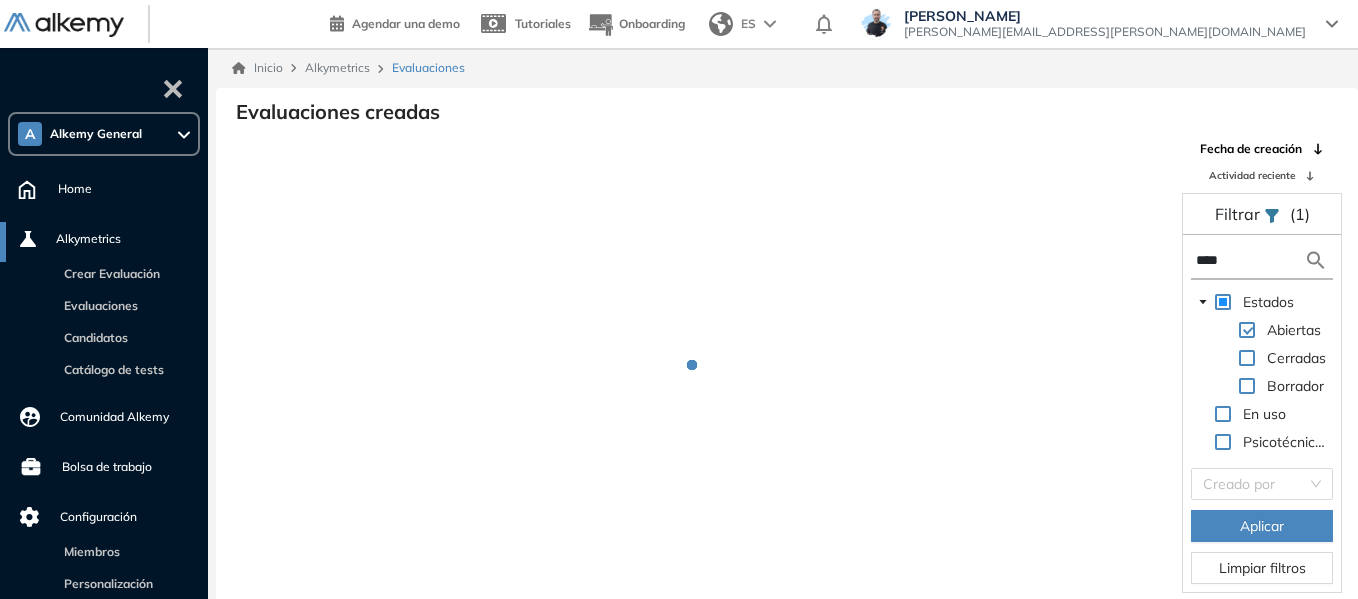 type on "*****" 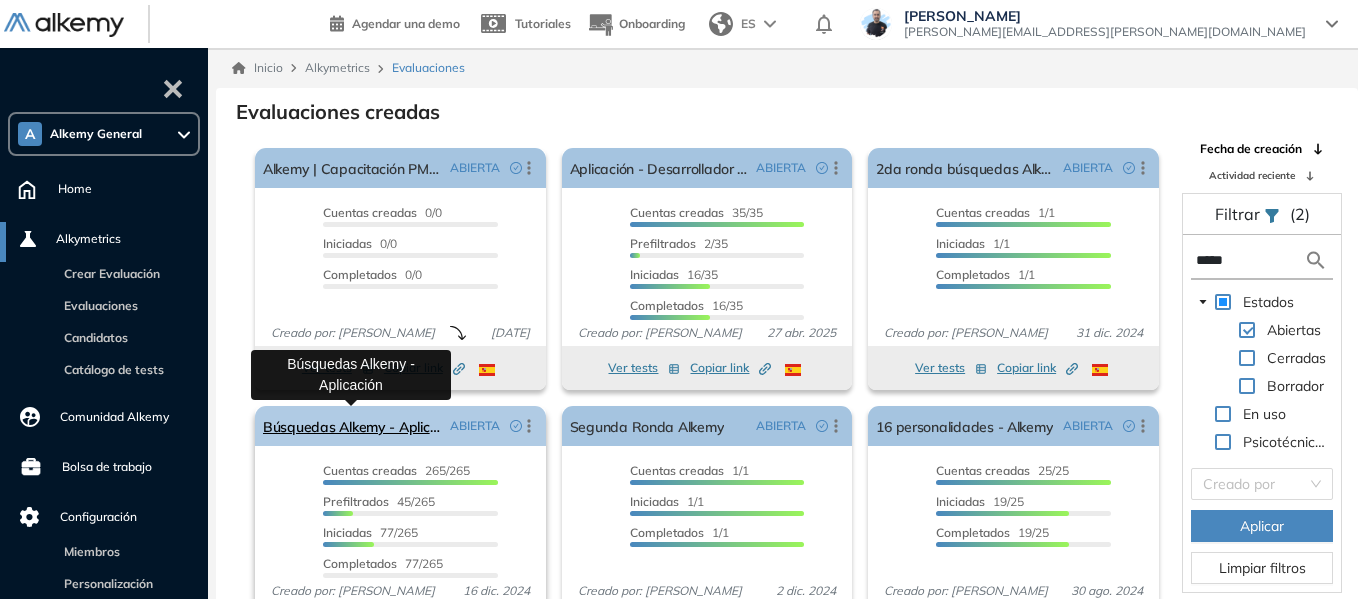 click on "Búsquedas Alkemy - Aplicación" at bounding box center [352, 426] 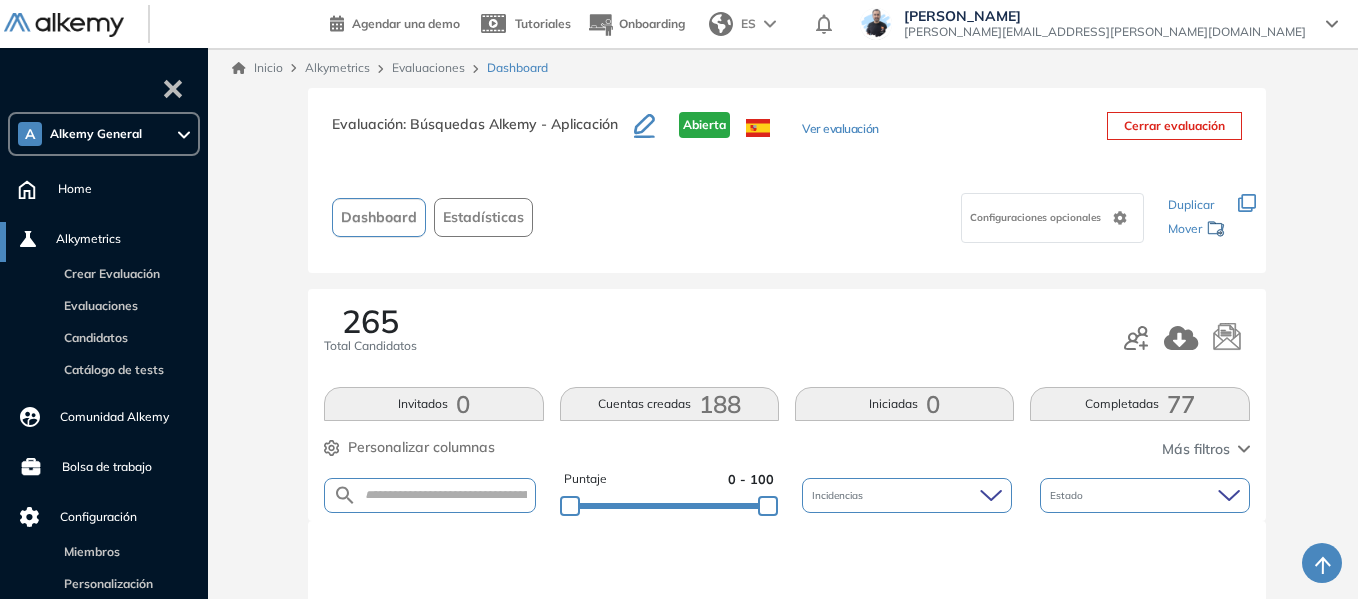 scroll, scrollTop: 262, scrollLeft: 0, axis: vertical 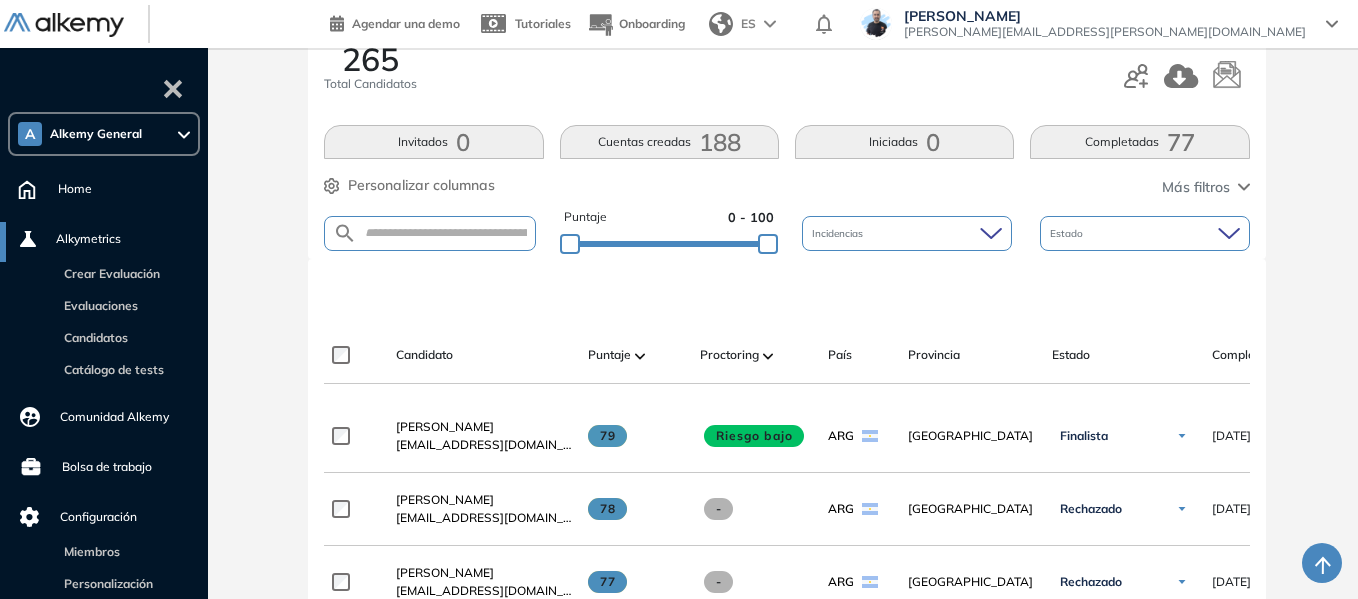 click on "Evaluación : Búsquedas Alkemy - Aplicación Abierta Ver evaluación Cerrar evaluación Dashboard Estadísticas Configuraciones opcionales Los siguientes tests ya no están disponibles o tienen una nueva versión Revisa en el catálogo otras opciones o su detalle. Entendido Duplicar Mover 265 Total Candidatos Invitados 0 Cuentas creadas 188 Iniciadas 0 Completadas 77   Personalizar columnas Personalizar columnas Candidato Fijar columna Puntaje Fijar columna Proctoring Fijar columna País Fijar columna Provincia Fijar columna Estado Fijar columna Completado Fijar columna Evaluación Fijar columna Fecha límite Fijar columna Capacidad de Aprendizaje en Adultos Atención al detalle Pensamiento Crítico Preguntas complementarias Cancelar Aplicar Más filtros Puntaje 0 - 100 Incidencias Estado Candidato [GEOGRAPHIC_DATA] [GEOGRAPHIC_DATA] Estado Completado Evaluación Fecha límite Linkedin   [PERSON_NAME] [EMAIL_ADDRESS][DOMAIN_NAME]     79     Riesgo bajo     ARG     Córdoba     Finalista No evaluado Evaluado" at bounding box center (787, 856) 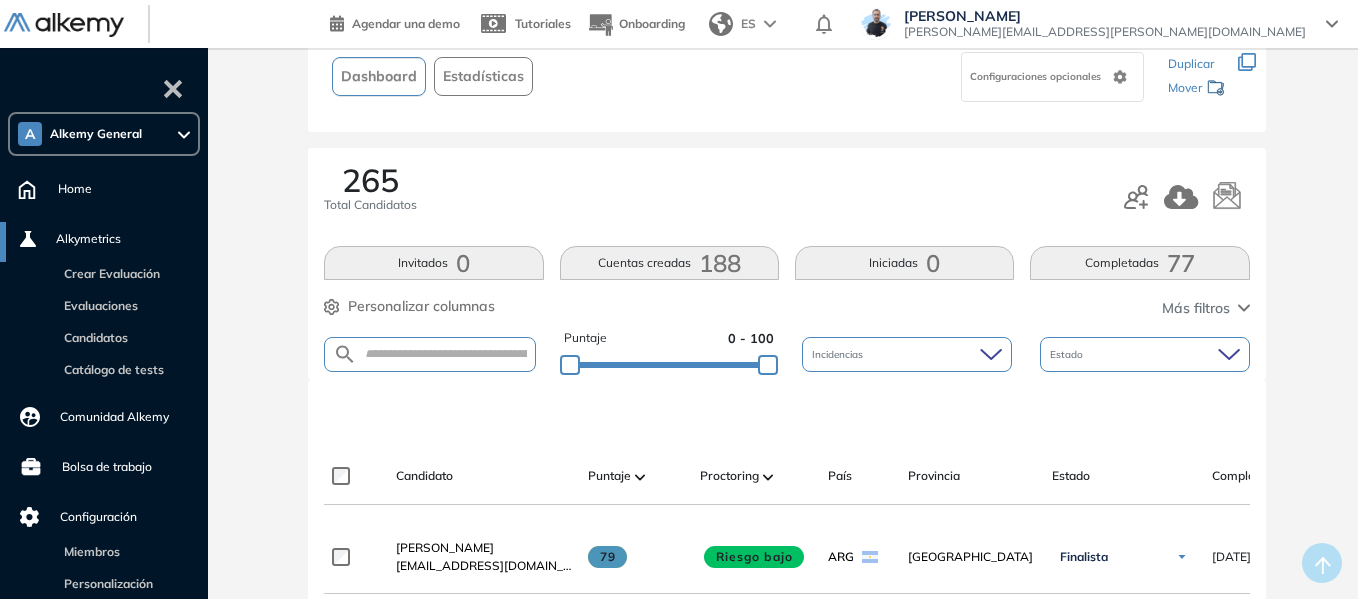 scroll, scrollTop: 0, scrollLeft: 0, axis: both 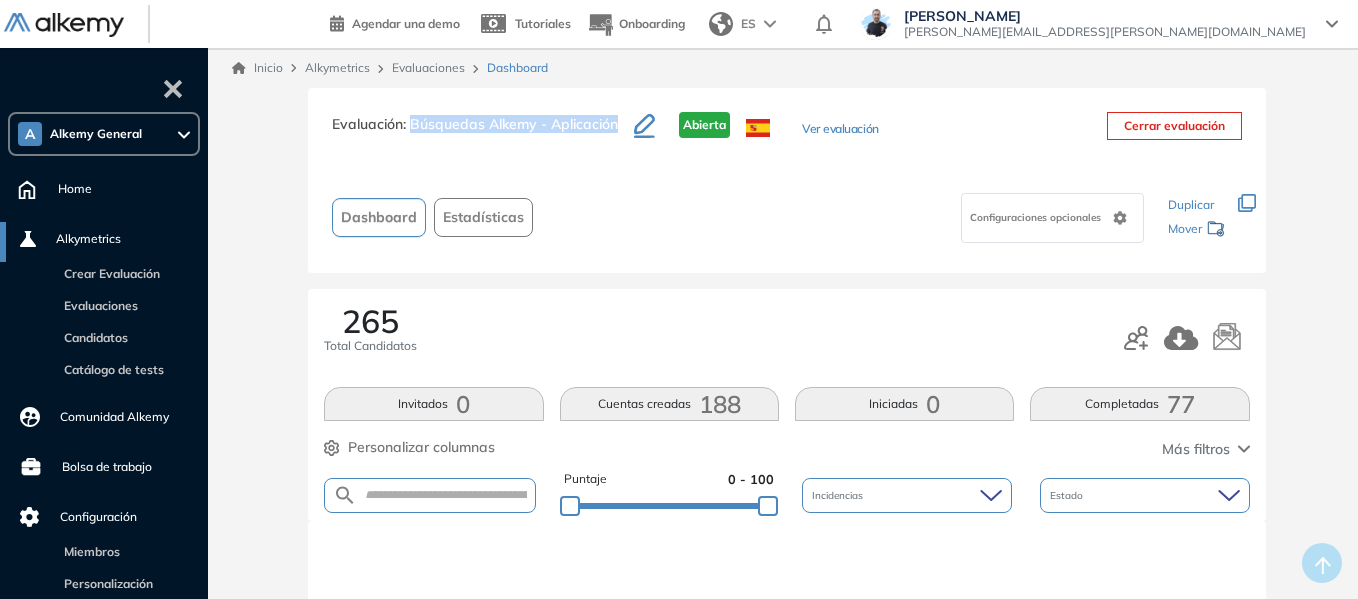 drag, startPoint x: 411, startPoint y: 124, endPoint x: 622, endPoint y: 126, distance: 211.00948 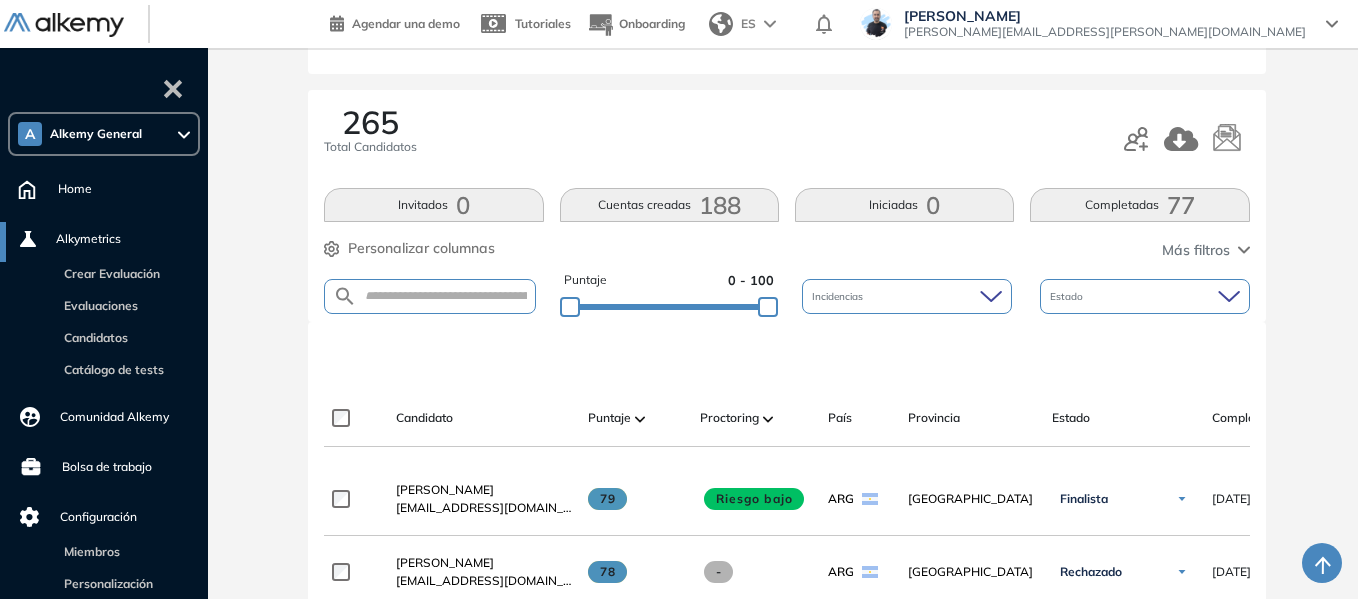 scroll, scrollTop: 200, scrollLeft: 0, axis: vertical 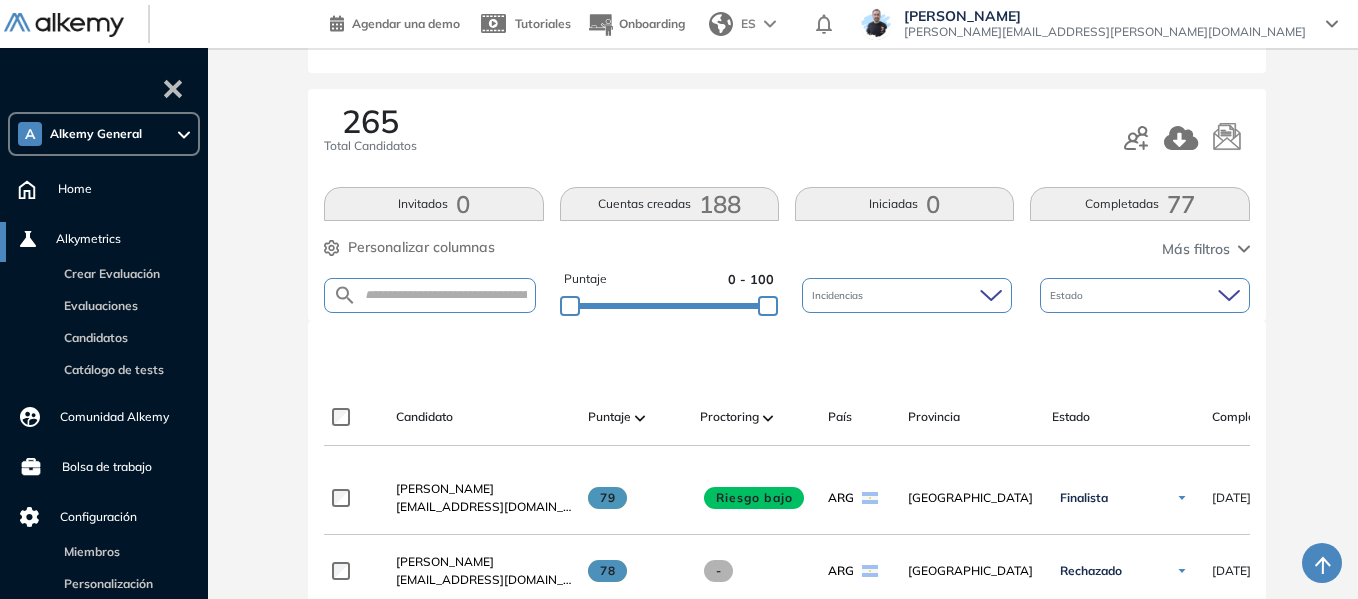 click on "Completadas 77" at bounding box center (1139, 204) 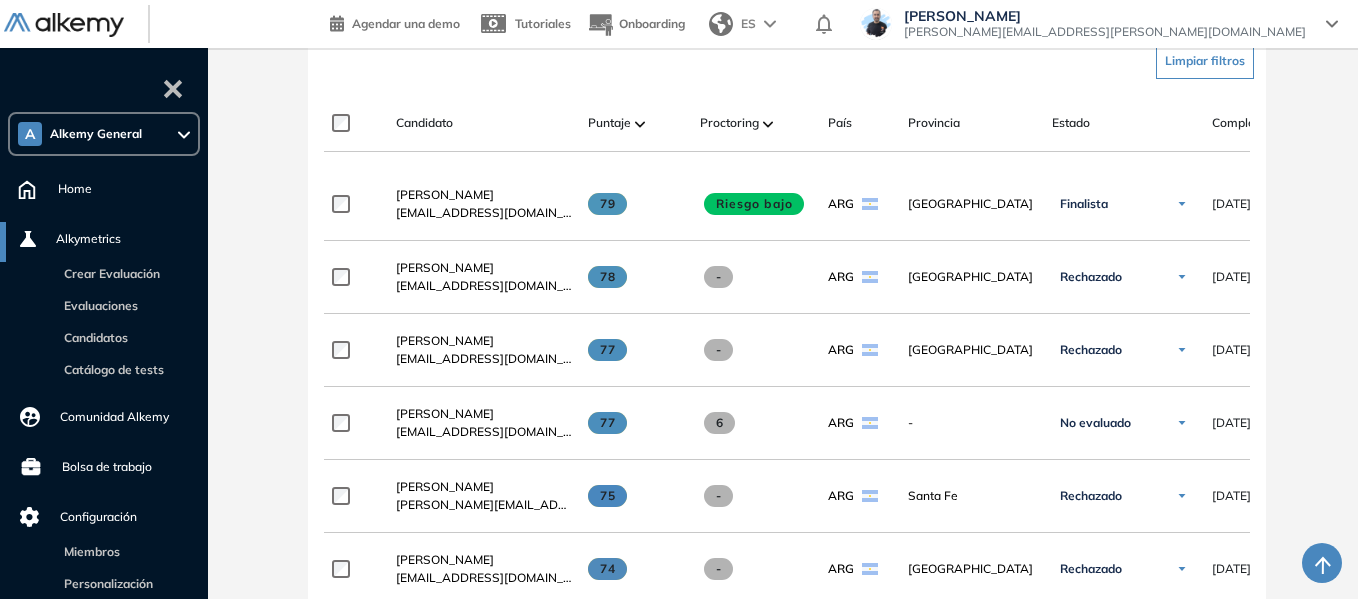 scroll, scrollTop: 500, scrollLeft: 0, axis: vertical 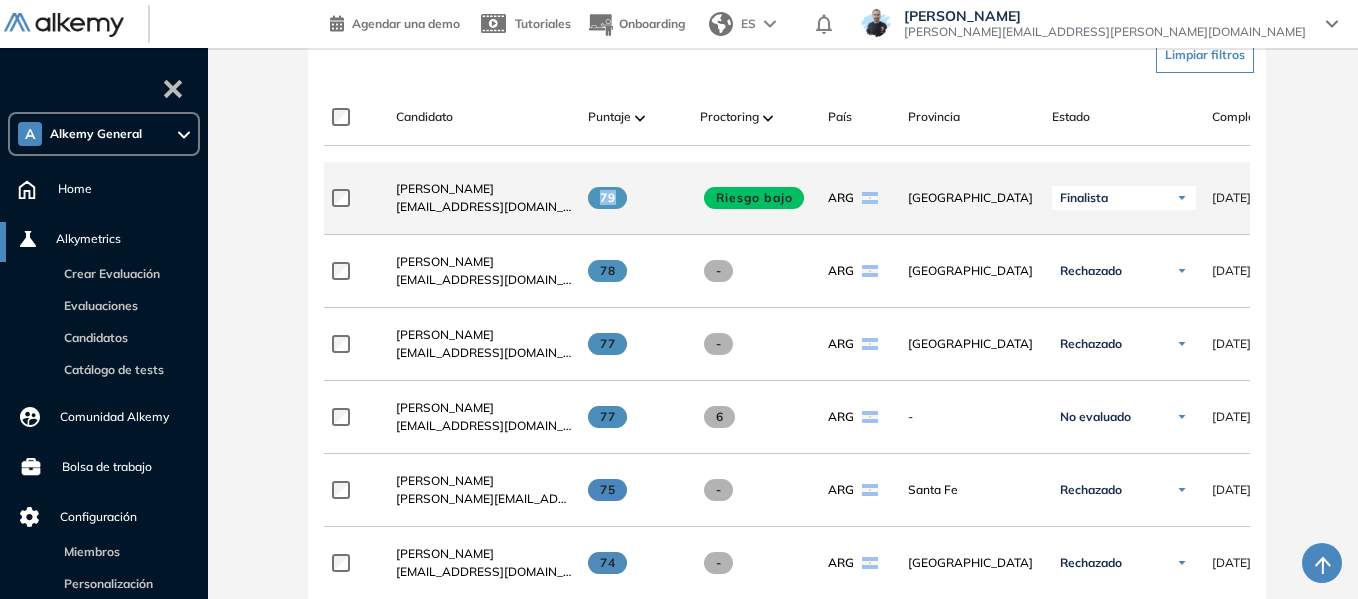 click on "79" at bounding box center [607, 198] 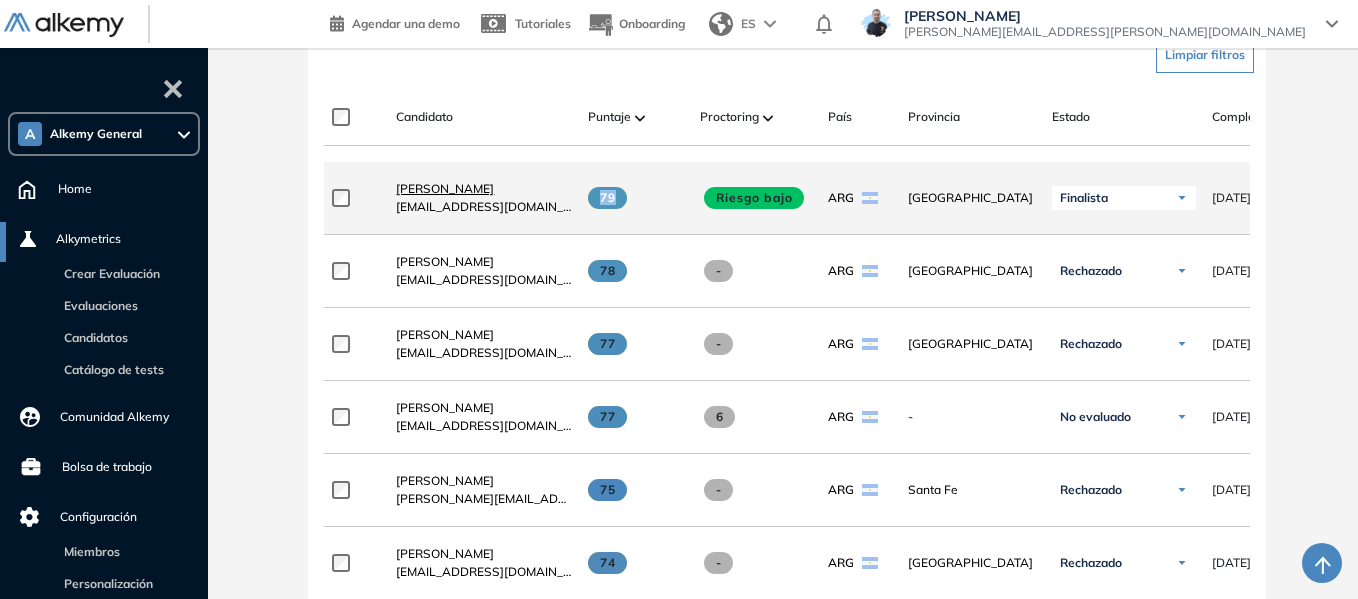 click on "[PERSON_NAME]" at bounding box center (445, 188) 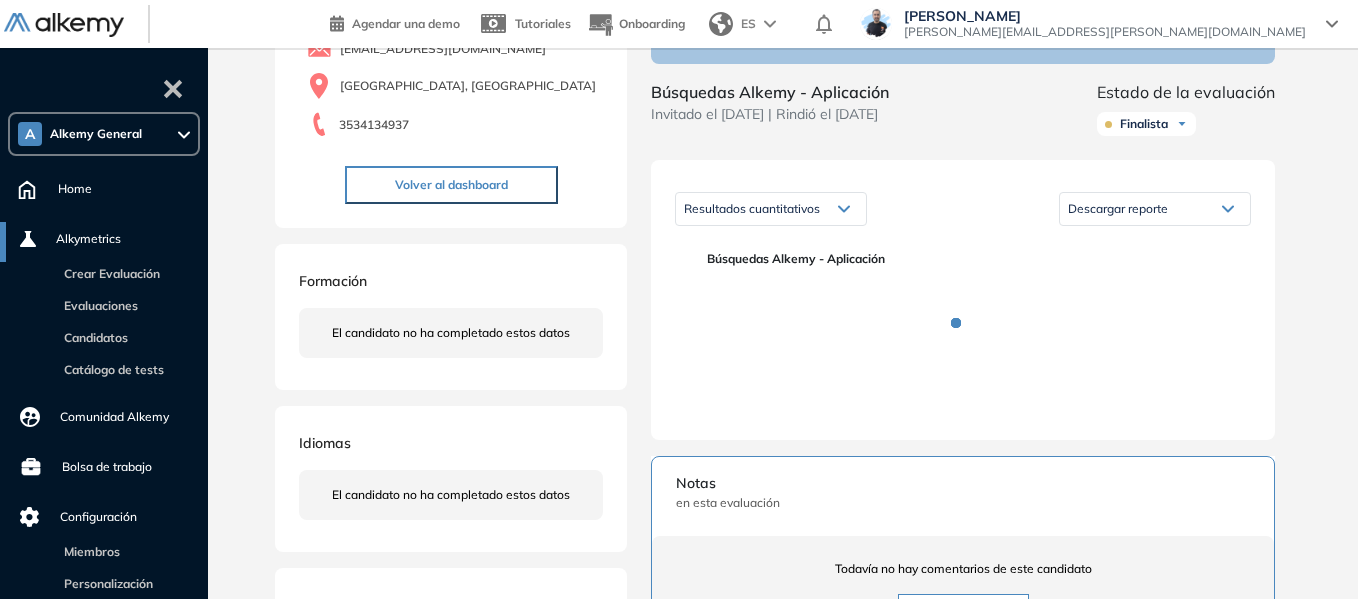 scroll, scrollTop: 200, scrollLeft: 0, axis: vertical 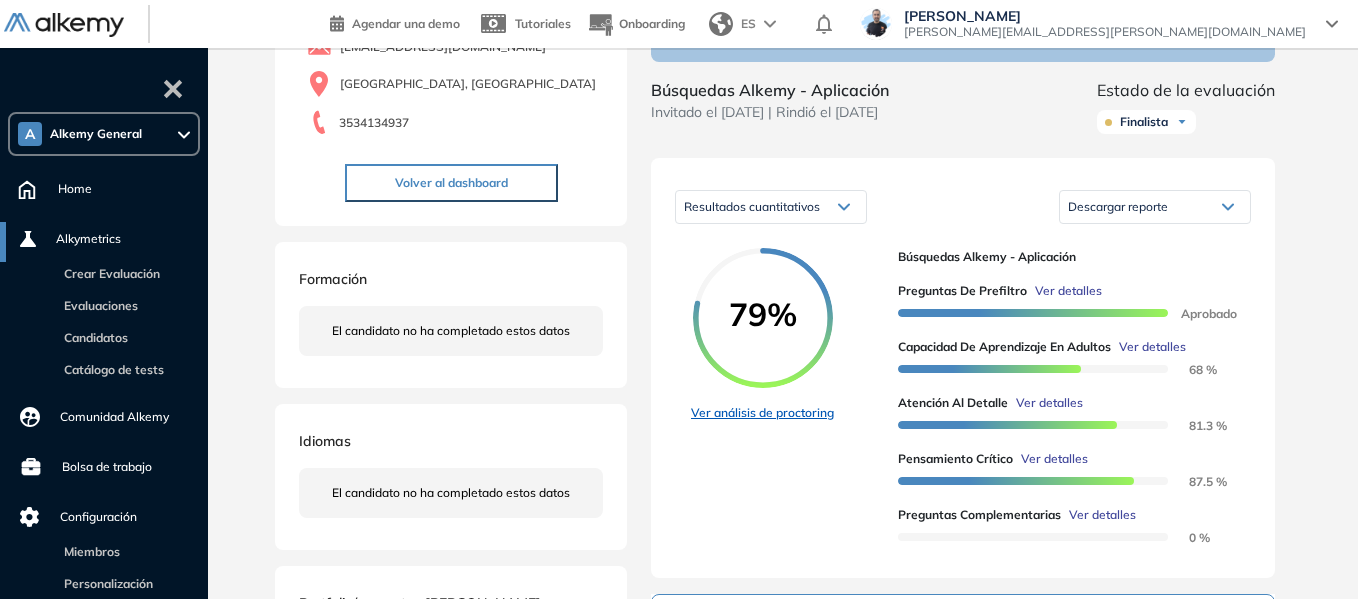 click on "Ver análisis de proctoring" at bounding box center [762, 413] 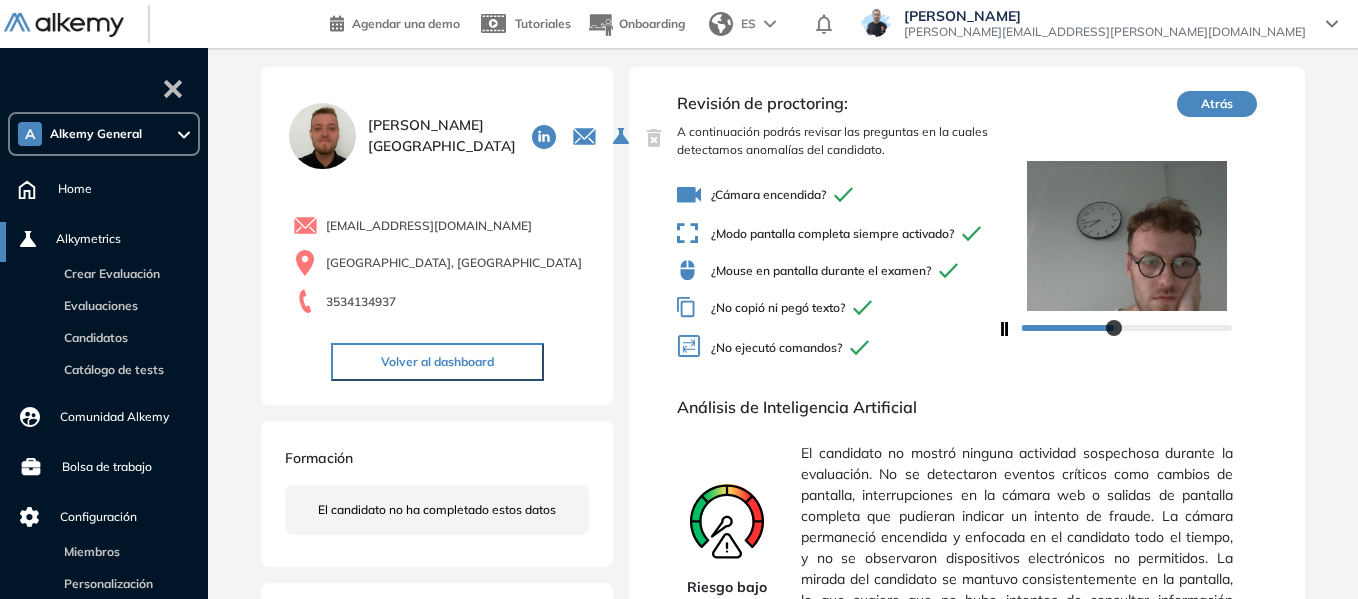 scroll, scrollTop: 0, scrollLeft: 0, axis: both 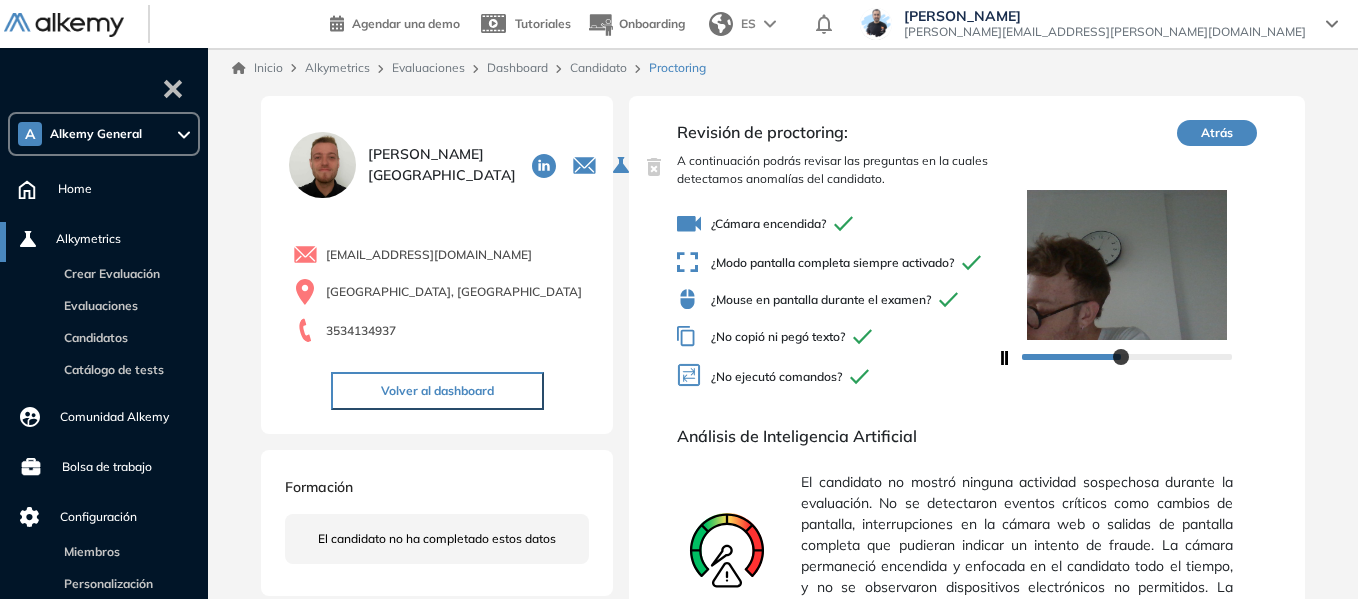 click on "Candidato" at bounding box center [598, 67] 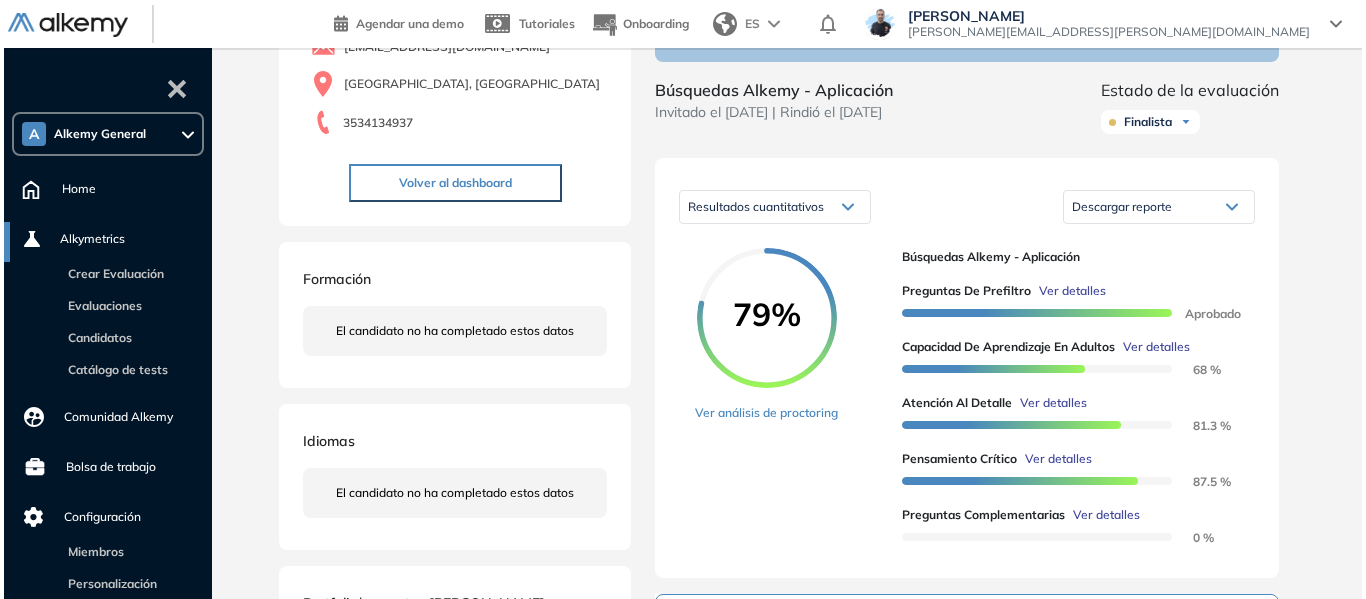 scroll, scrollTop: 300, scrollLeft: 0, axis: vertical 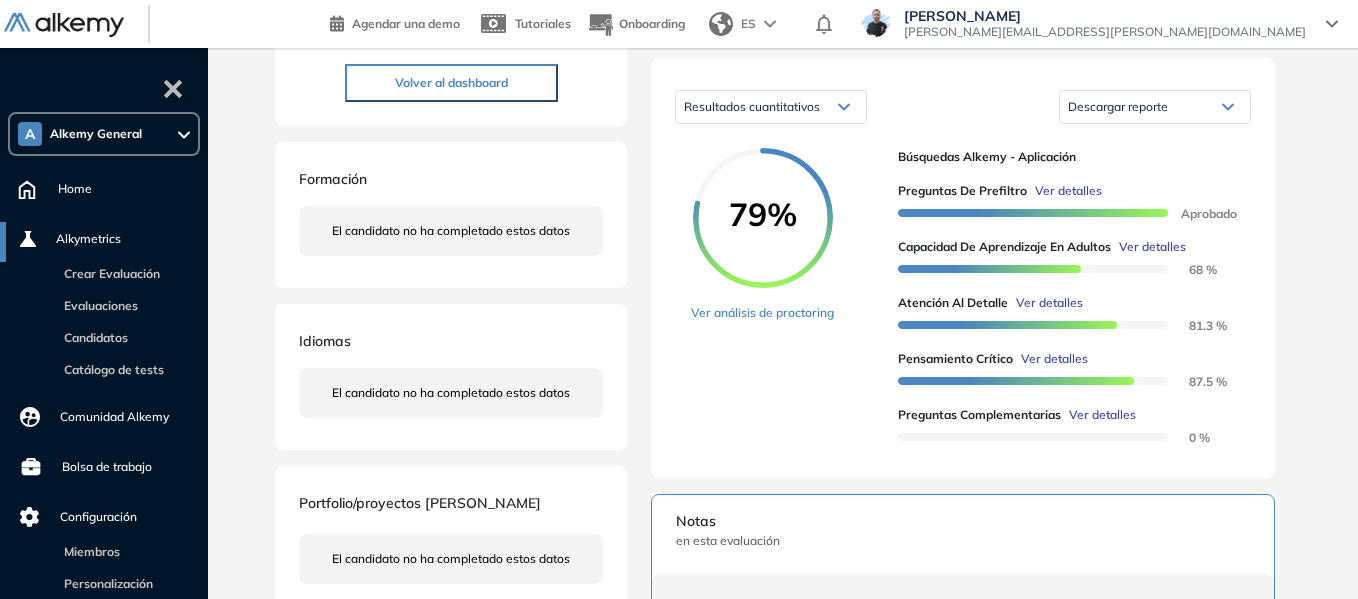 click on "Ver detalles" at bounding box center (1152, 247) 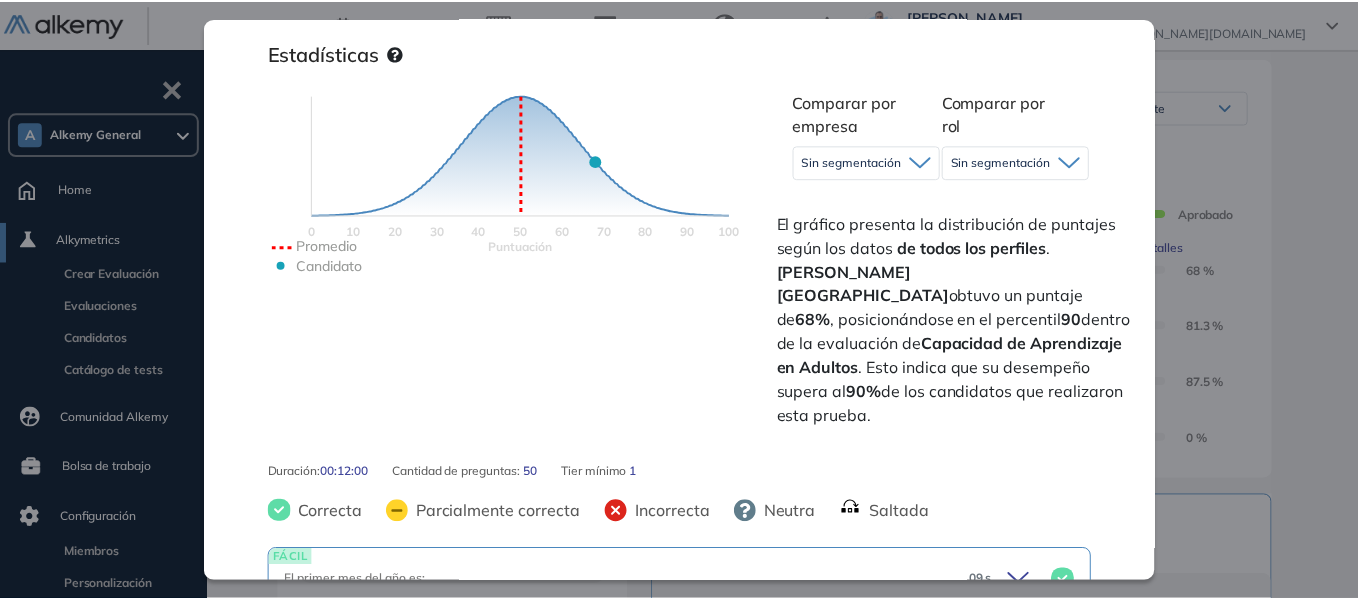 scroll, scrollTop: 500, scrollLeft: 0, axis: vertical 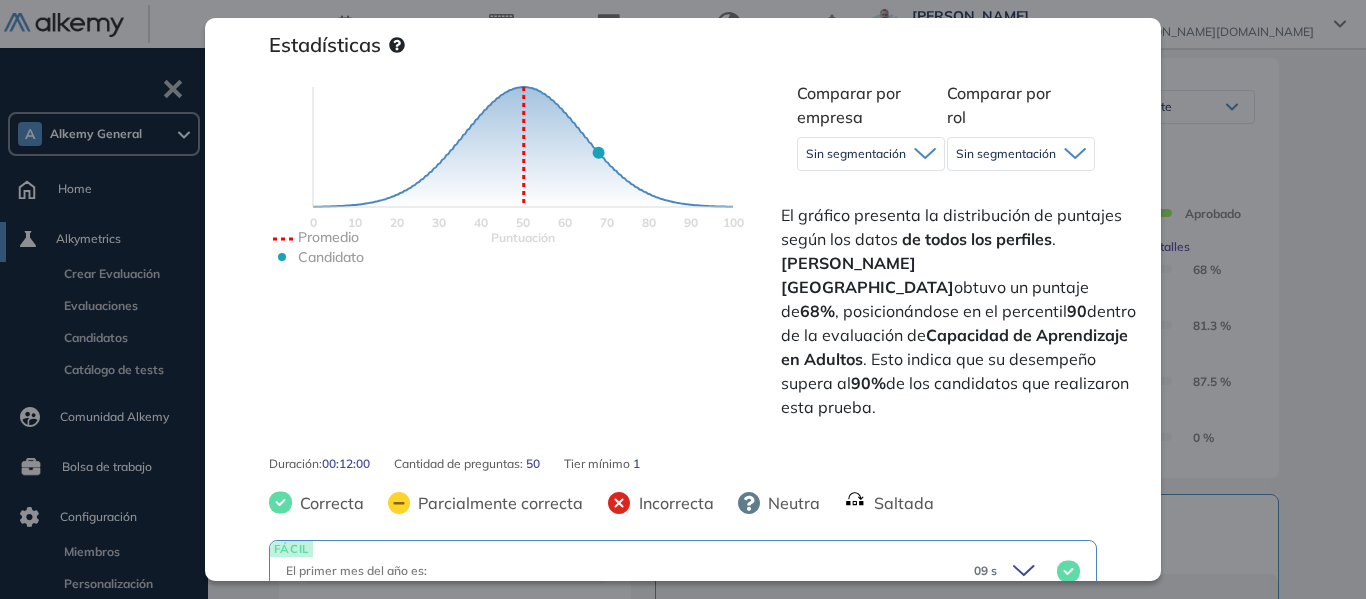 click on "Sin segmentación" at bounding box center [856, 154] 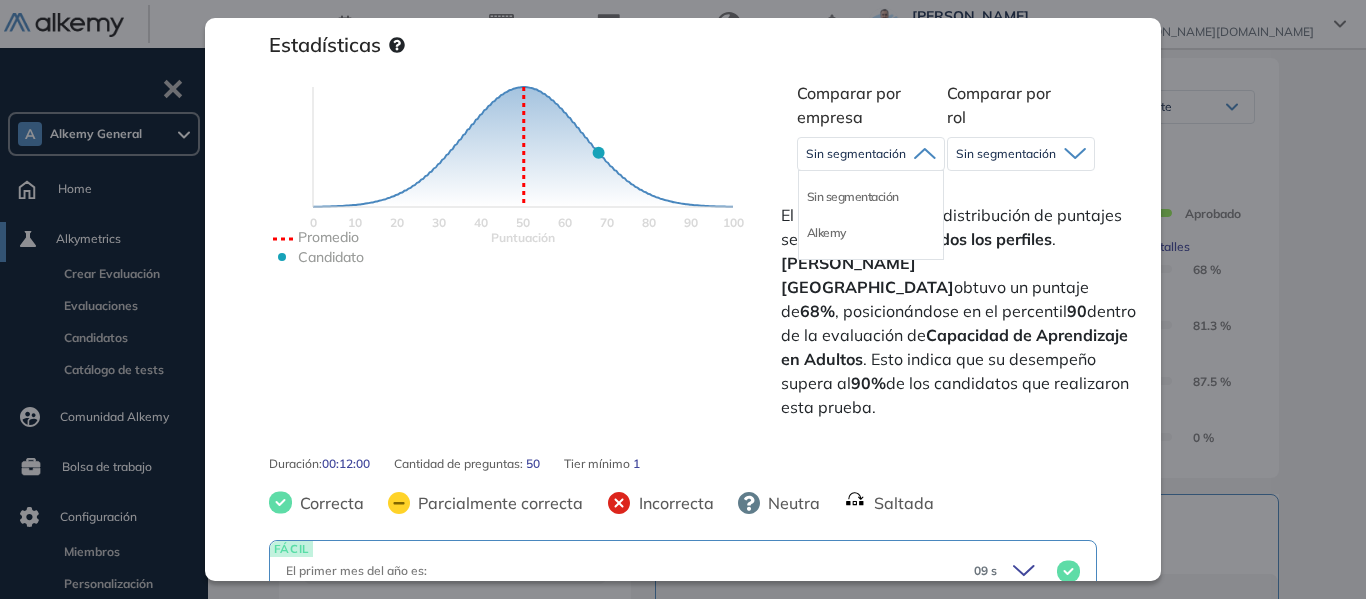 click on "68%" at bounding box center [817, 311] 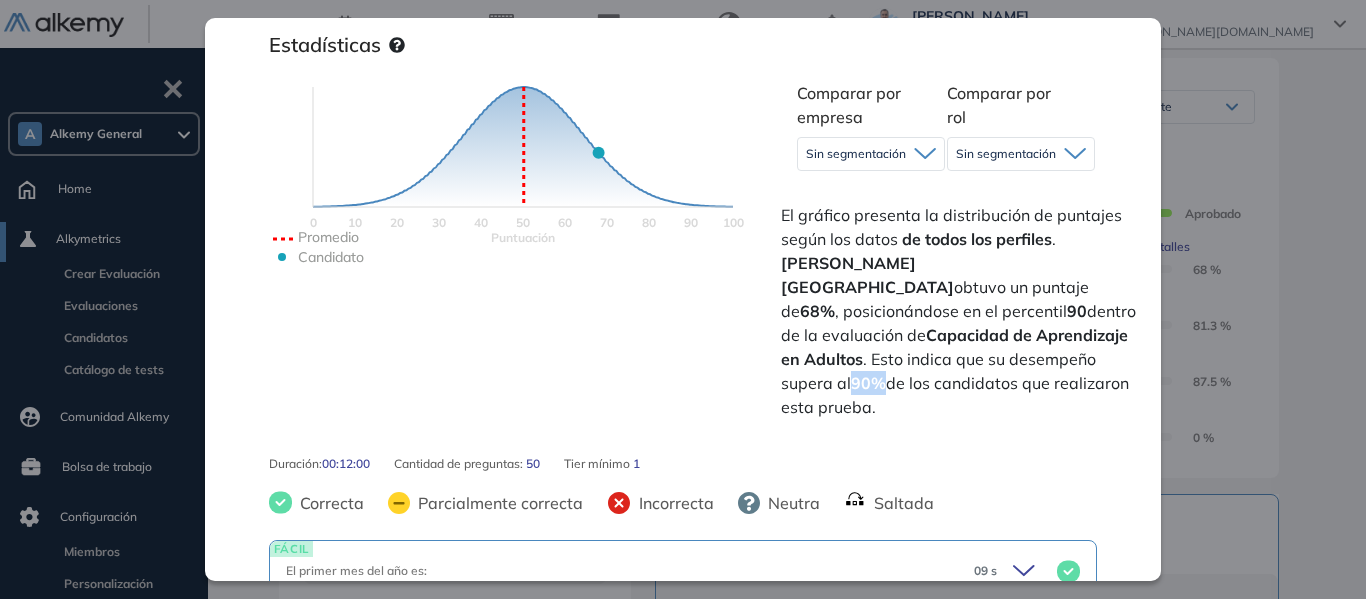 drag, startPoint x: 798, startPoint y: 363, endPoint x: 823, endPoint y: 360, distance: 25.179358 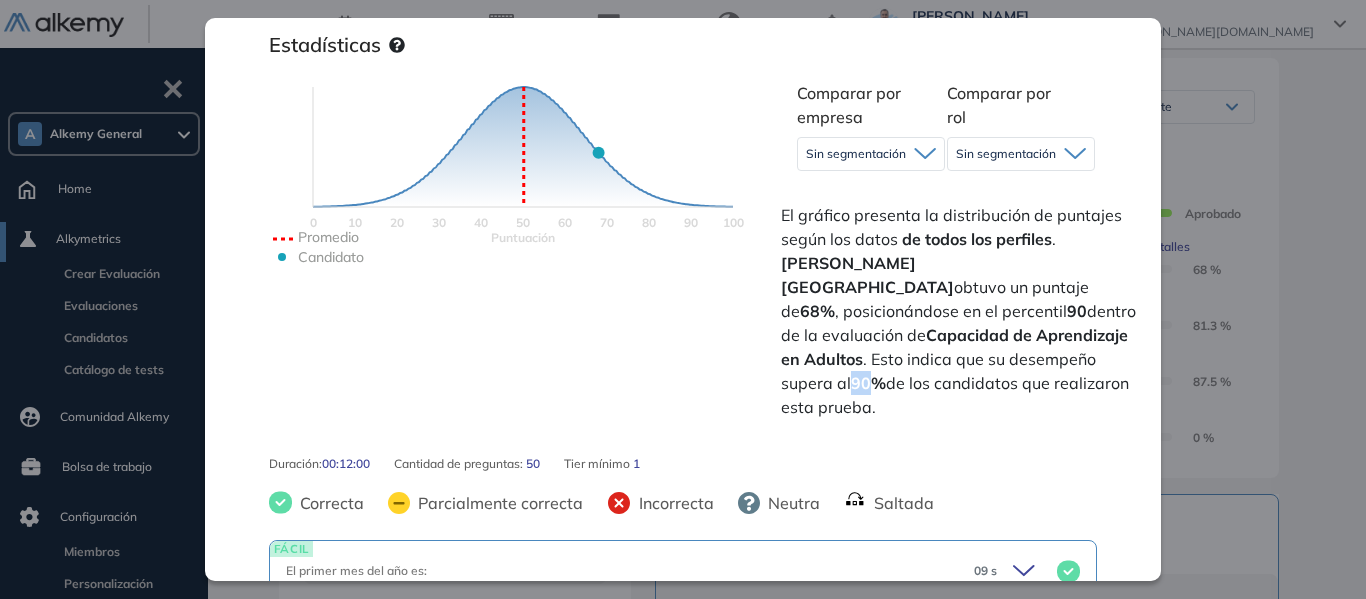 click on "Capacidad de Aprendizaje en Adultos Capacidad de Pensamiento Integrador Idiomas Objetivos Capacidad de Aprendizaje Cultura General Atención al detalle Pensamiento Crítico Resolución de Problemas Lógica Resumen del Test: Se trata de una adaptación del Test [PERSON_NAME] creado en 1936 y con gran valides científica. Evalúa la capacidad de aprendizaje y cognitiva de los candidatos en seis áreas clave: Atención al detalle, Cultura general, Pensamiento crítico, Resolución de problemas, Razonamiento lógico y matemático.  Detalle Diseñado para replicar el test [PERSON_NAME], cada pregunta tiene el mismo puntaje y se debe contestar dentro de un tiempo limitado. Los resultados se categorizan en rangos de puntaje desde bajo hasta muy alto para reflejar con precisión la capacidad de aprendizaje y cognitiva del candidato.
Adecuado para evaluar habilidades en roles que requieren agilidad mental y capacidad cognitiva en diversas áreas. Estadísticas Puntuación 0 10 20 30 40 50 60 70 80 90 100 Promedio   ." at bounding box center (791, 373) 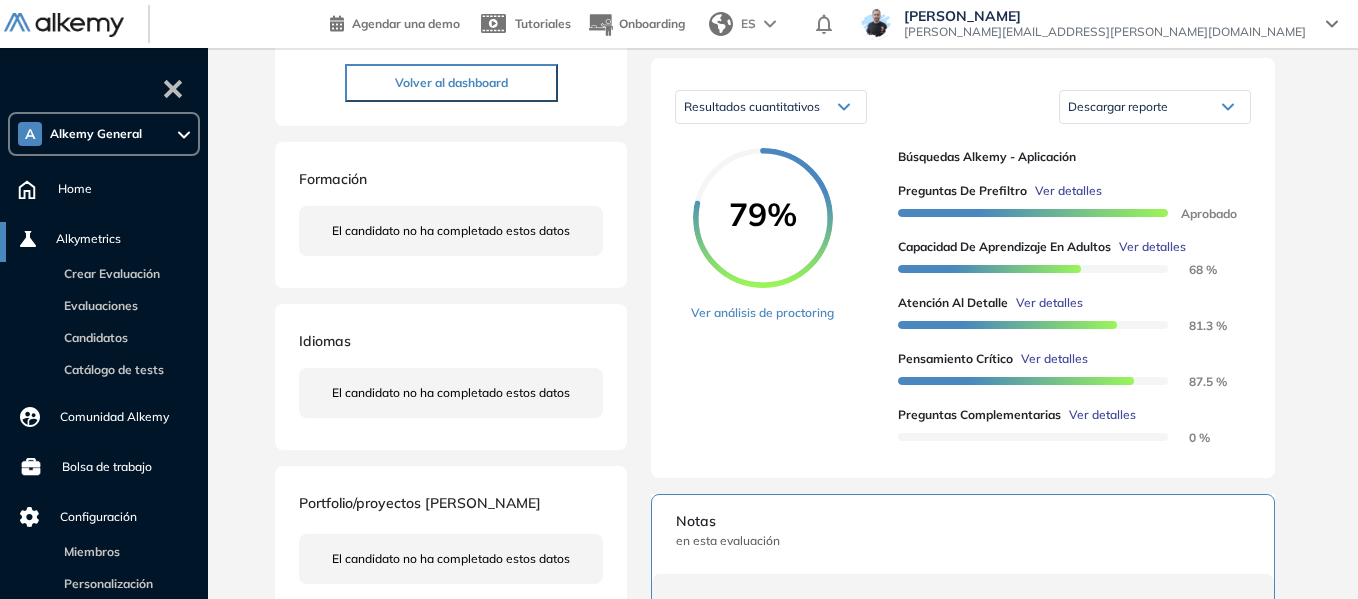scroll, scrollTop: 0, scrollLeft: 0, axis: both 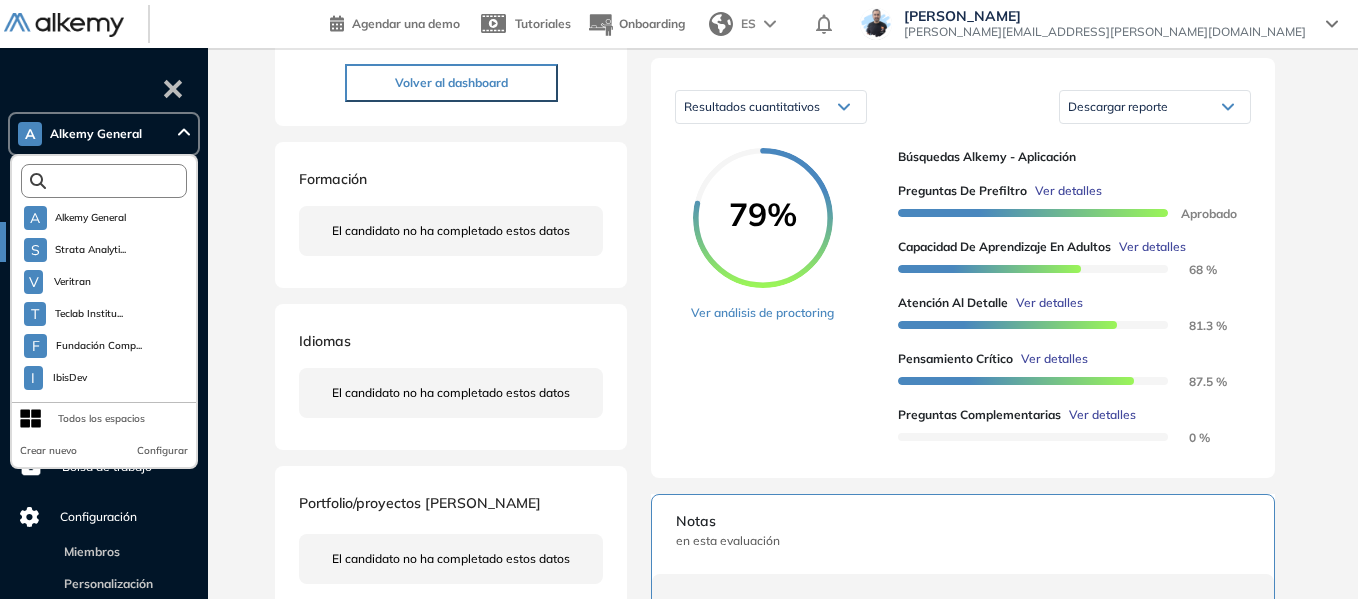 click at bounding box center (108, 180) 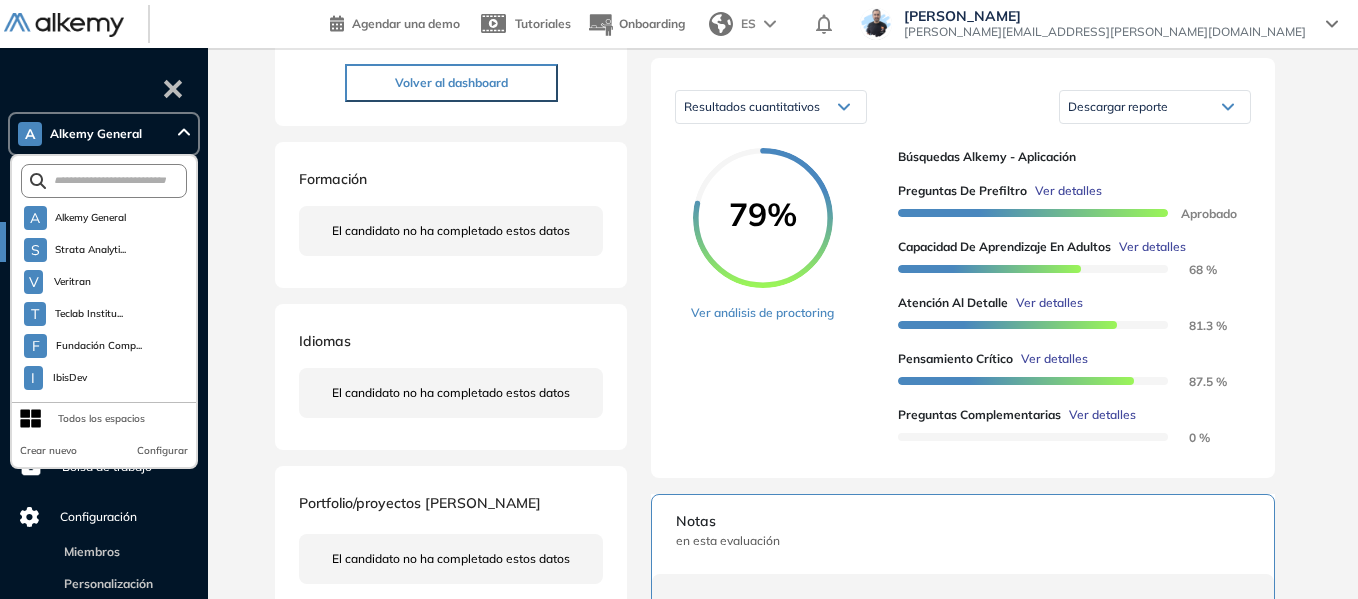 click on "[PERSON_NAME] 0 . Comercial 1 . Gerente de operaciones 2 . DevOps - Prueba Sofi 3 . Líder de Finanzas y HR 4 . Marketing 5 . RSC Test 6 . Traductor 7 . Administrativo 8 . Head of Finance & HR 9 . Vendedor 10 . Fuerzas Armadas 11 . Administrativo  12 . Prueba A 13 . Psicotécnico CNCMASTER - Vendedor Técnico 14 . Capacidad de apr Portugués 15 . Z-test draw 16 . Comercial 17 . Prueba 1 - portugués 18 . Análisis de datos prueba portugués 19 . Prueba 2 - Portugués 20 . z-test draw psicotécnico 21 . Ejecutivo de cuenta 22 . Venta V2 23 . Venta 24 . Desafío Técnico 25 . Entrevista Barista 26 . Desafío Business 27 . Jovenes Talentos 28 . Personal de metro 29 . Prueba B 30 . Prueba A 31 . Agente AI prueba 32 . Chofer 33 . Psicotécnico | Océano Chile 34 . Posición estratégica 35 . Entrevista AI 36 . Dev Python 37 . Fibonacci 38 . Psicotécnico de ejemplo sofi 39 . KAM 40 . prueba personalidades 41 . Prueba Excel Básico y Avanzado 42 . Demo ProctoringAI 43 . Prueba incidentes críticos 44 . 45 . 46 ." at bounding box center [451, -43] 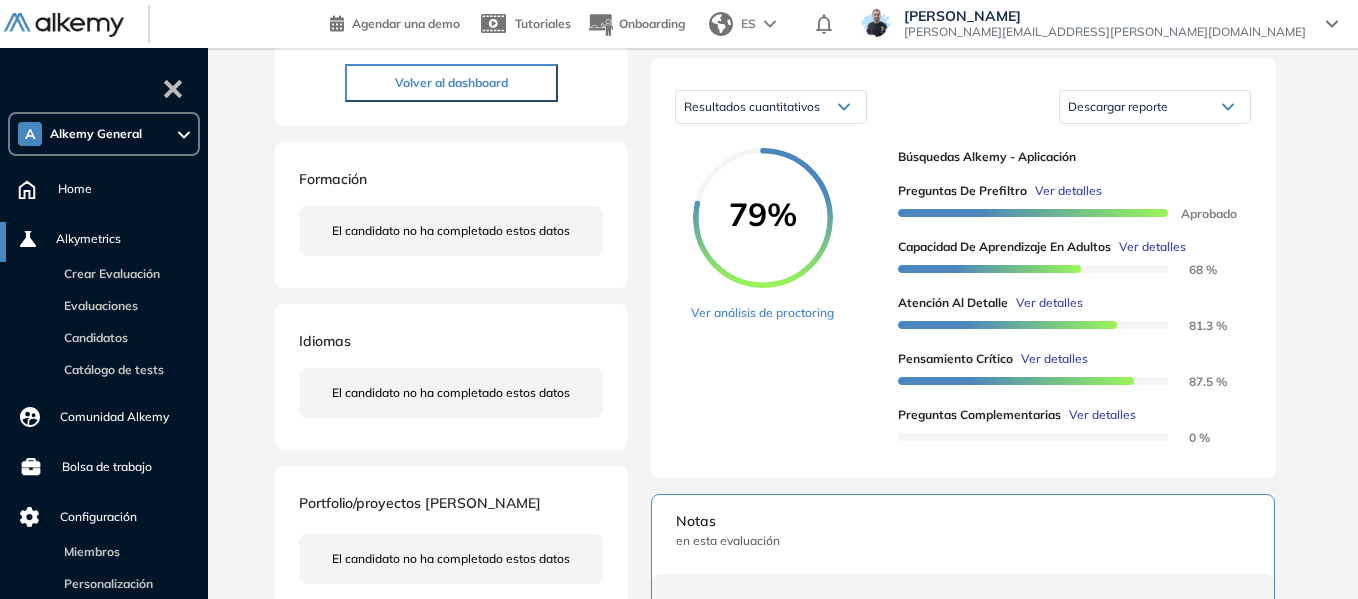 click on "Alkemy General" at bounding box center [96, 134] 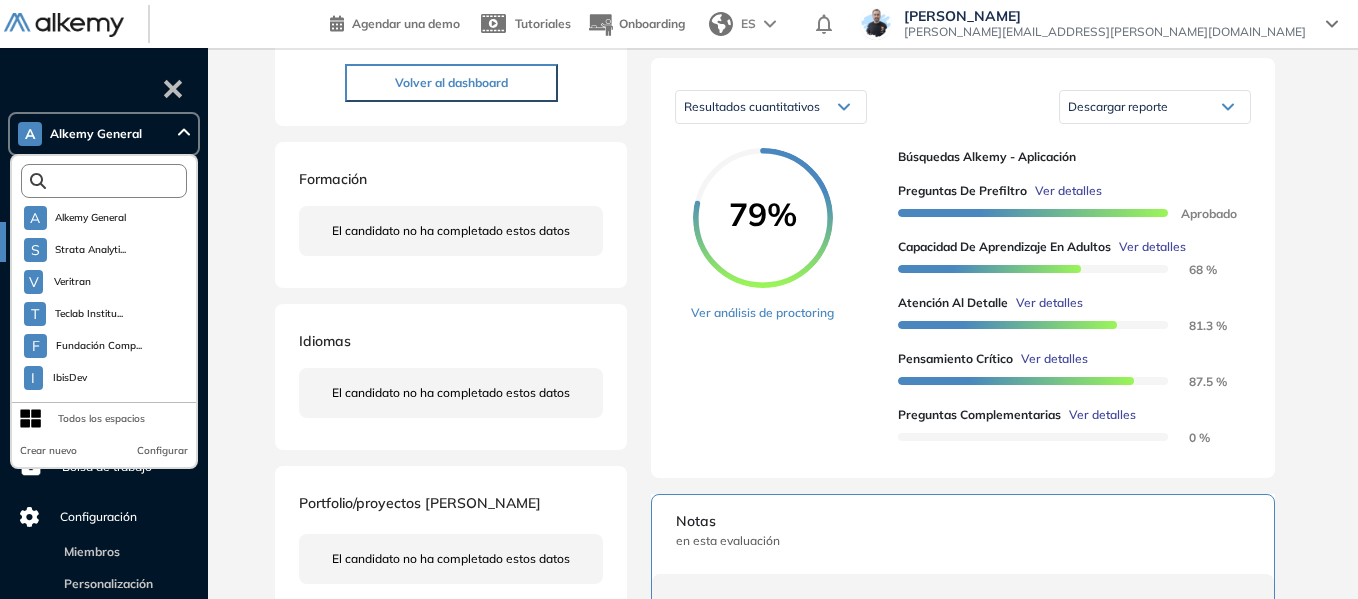 click at bounding box center [108, 180] 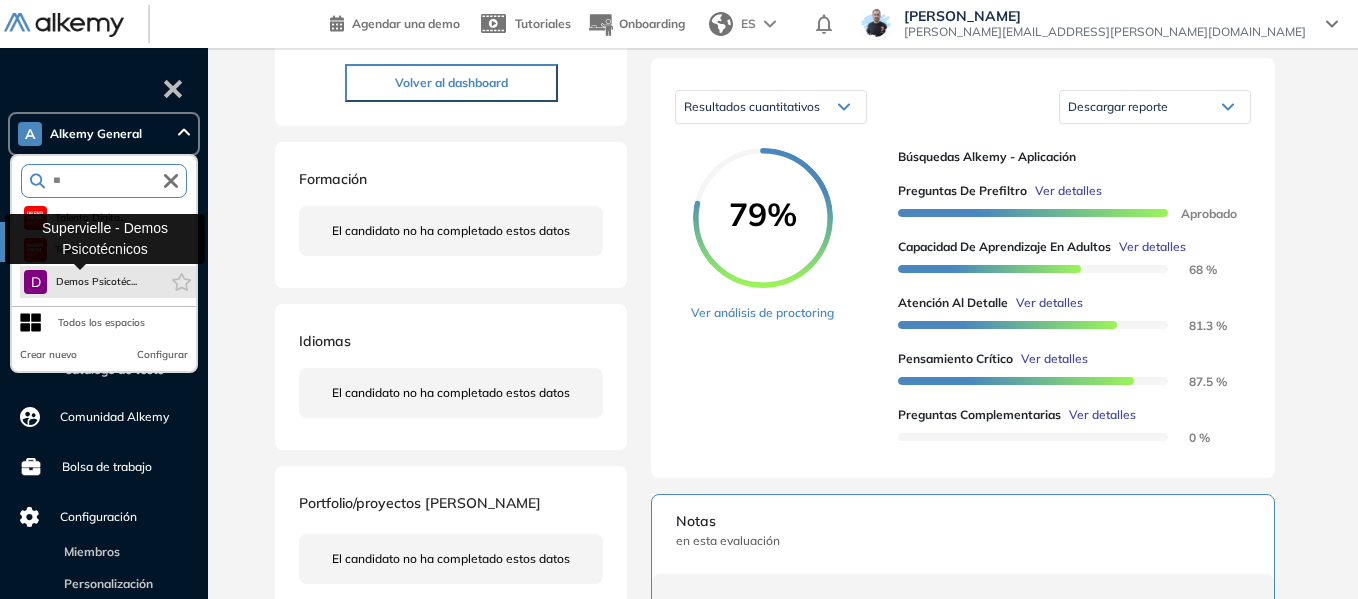 type on "**" 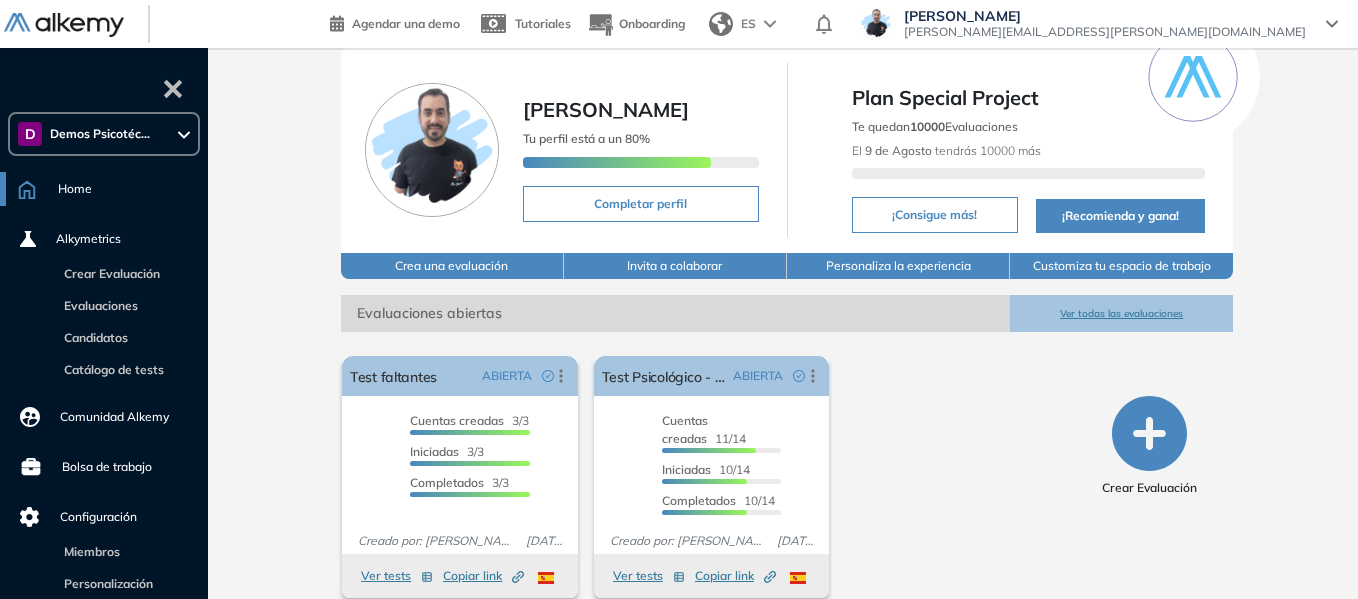 scroll, scrollTop: 76, scrollLeft: 0, axis: vertical 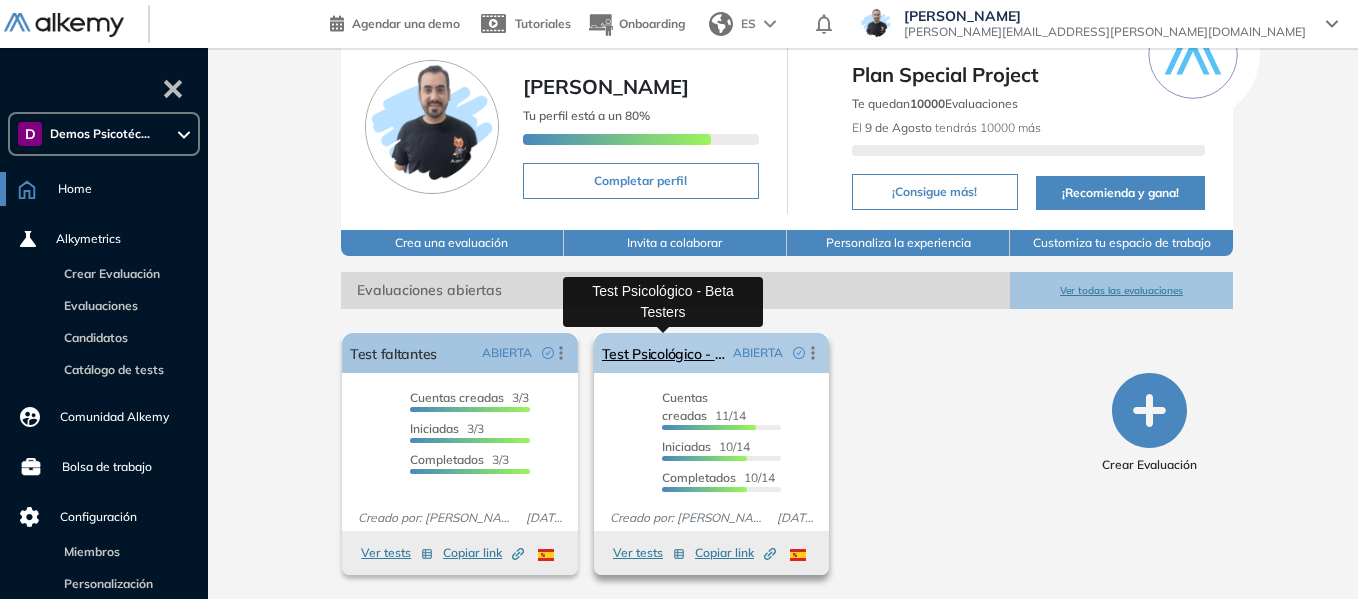click on "Test Psicológico - Beta Testers" at bounding box center [664, 353] 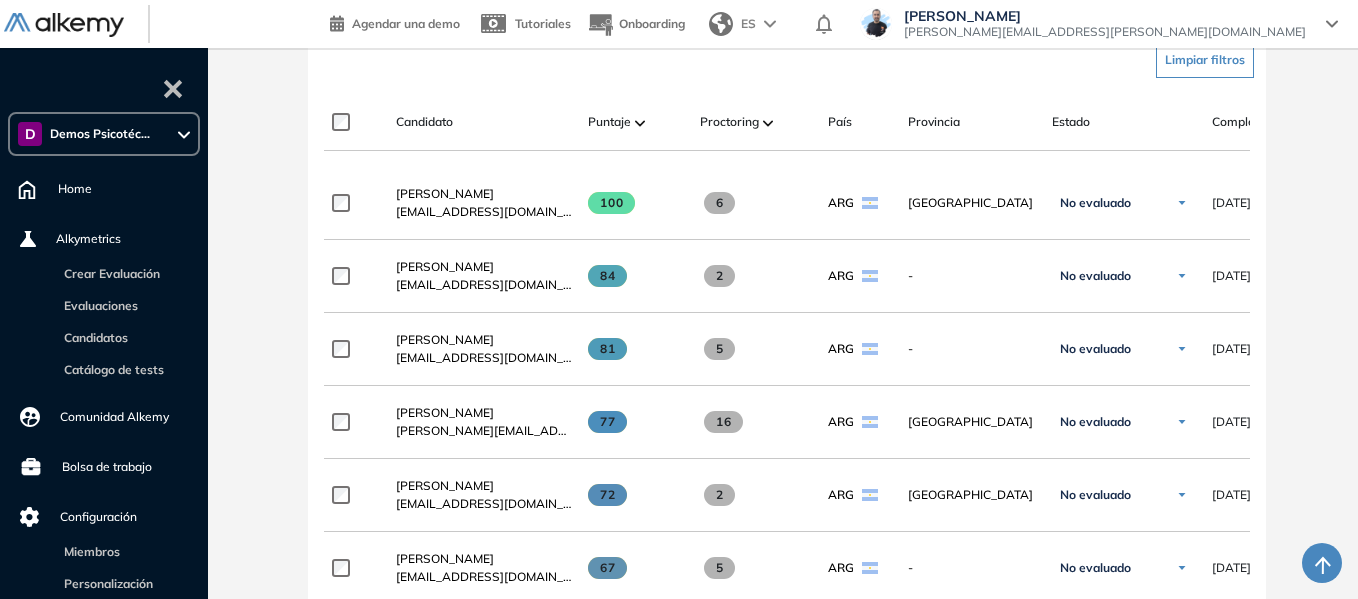 scroll, scrollTop: 500, scrollLeft: 0, axis: vertical 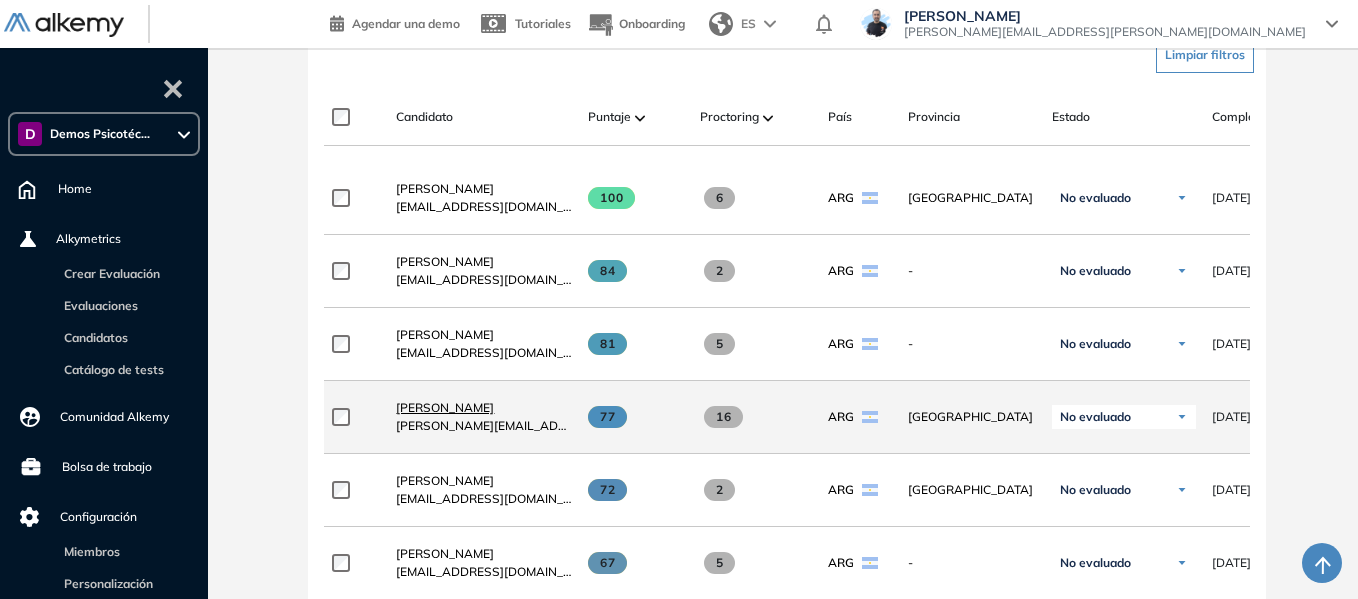 click on "[PERSON_NAME]" at bounding box center (445, 407) 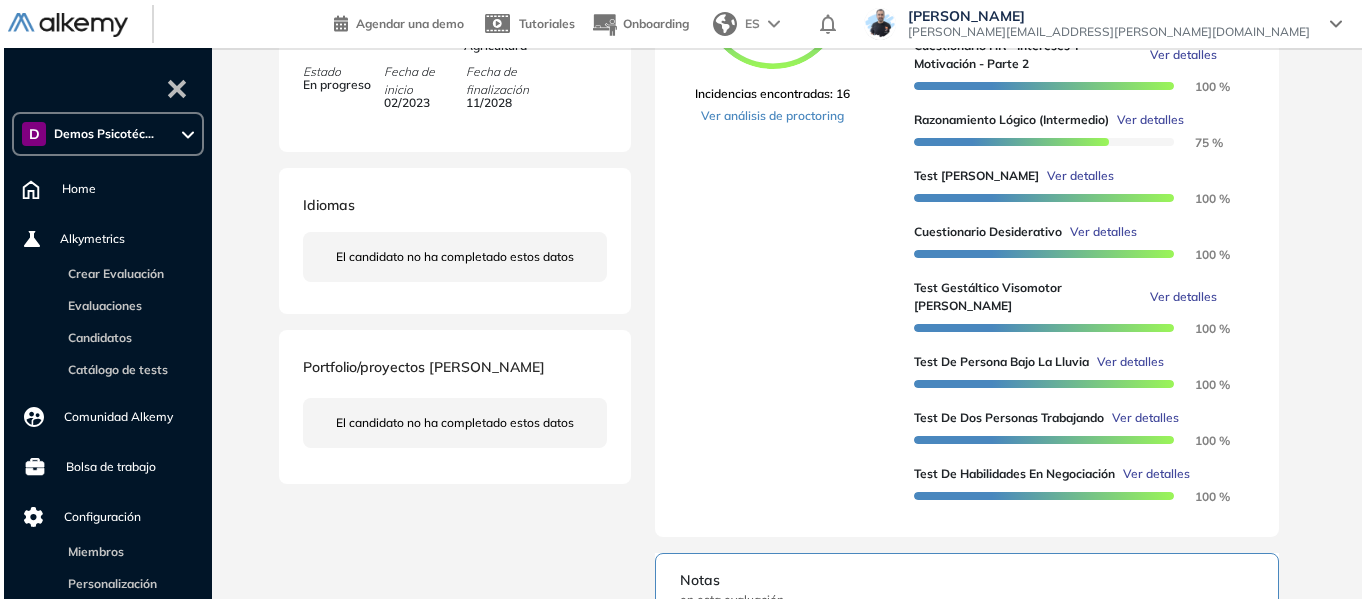 scroll, scrollTop: 500, scrollLeft: 0, axis: vertical 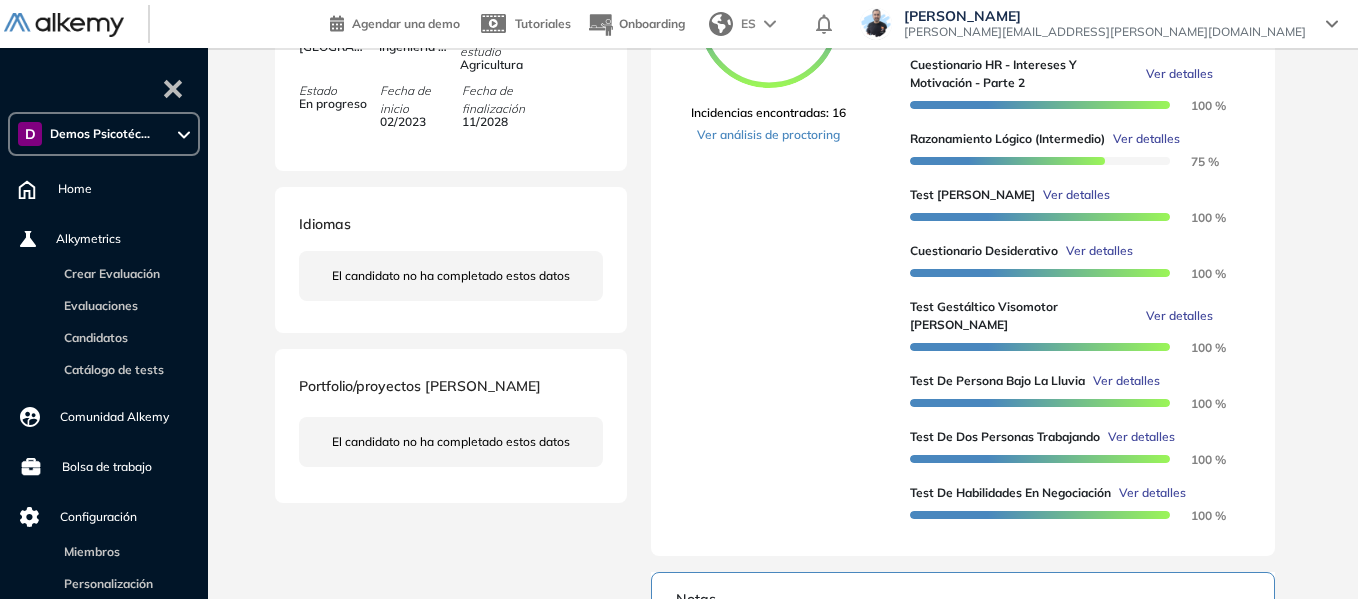 click on "Ver detalles" at bounding box center [1076, 195] 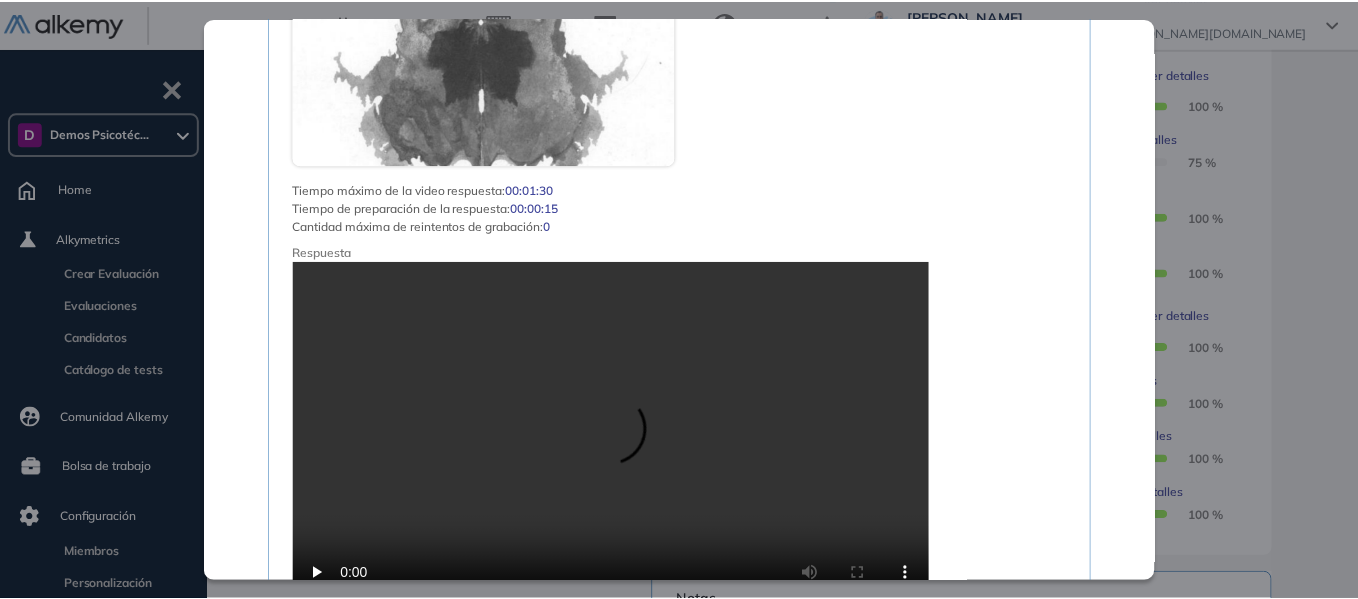 scroll, scrollTop: 1400, scrollLeft: 0, axis: vertical 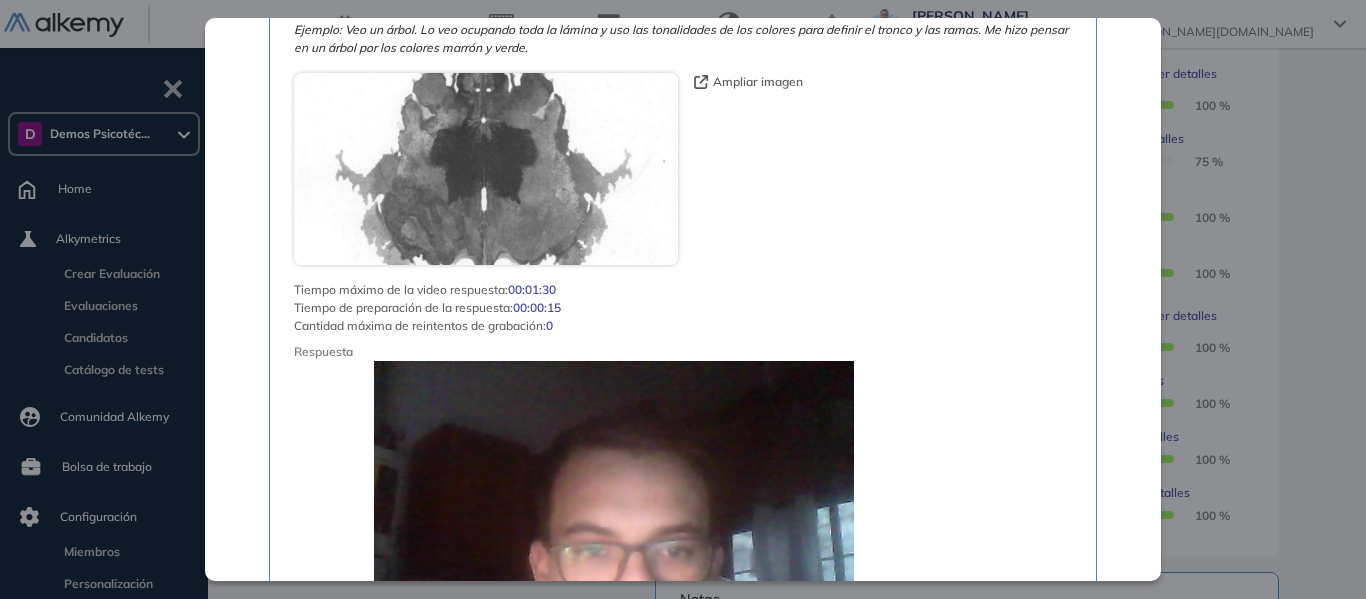 click on "Inicio Alkymetrics Evaluaciones Dashboard Candidato Test [PERSON_NAME] Recursos Humanos y Capacitación Intermedio Idiomas Objetivos Proyectivo Personalidad Procesos Mentales Adaptabilidad Conflictos Resumen del Test: El Test [PERSON_NAME] o mejor conocido como el test de Z es una prueba proyectiva compuesta por tres láminas con manchas de tinta. Su propósito principal es identificar y describir rasgos de personalidad de un individuo examinado.
Esta prueba ayuda a valorar los procesos mentales de las personas, permitiendo descifrar aspectos como sus temores, adaptabilidad social, universo emocional interno, aptitudes y la capacidad de control. Esta capacidad ofrece conceptos detallados sobre la psicología del individuo.
Actualmente, este test es de gran relevancia y reconocimiento y es ampliamente utilizado en procesos de selección de personal. Detalle Estadísticas Puntuación 0 10 20 30 40 50 60 70 80 90 100 Promedio Candidato Comparar por empresa Sin segmentación Sin segmentación Comparar por rol   ." at bounding box center [791, 316] 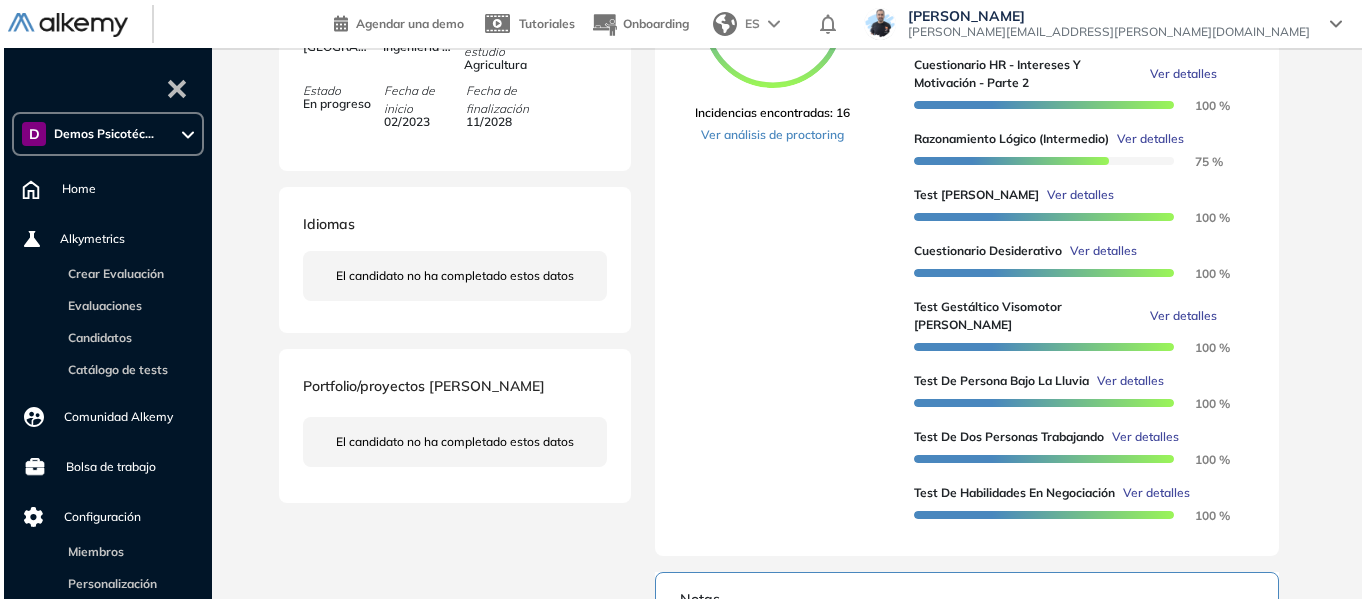 scroll, scrollTop: 519, scrollLeft: 0, axis: vertical 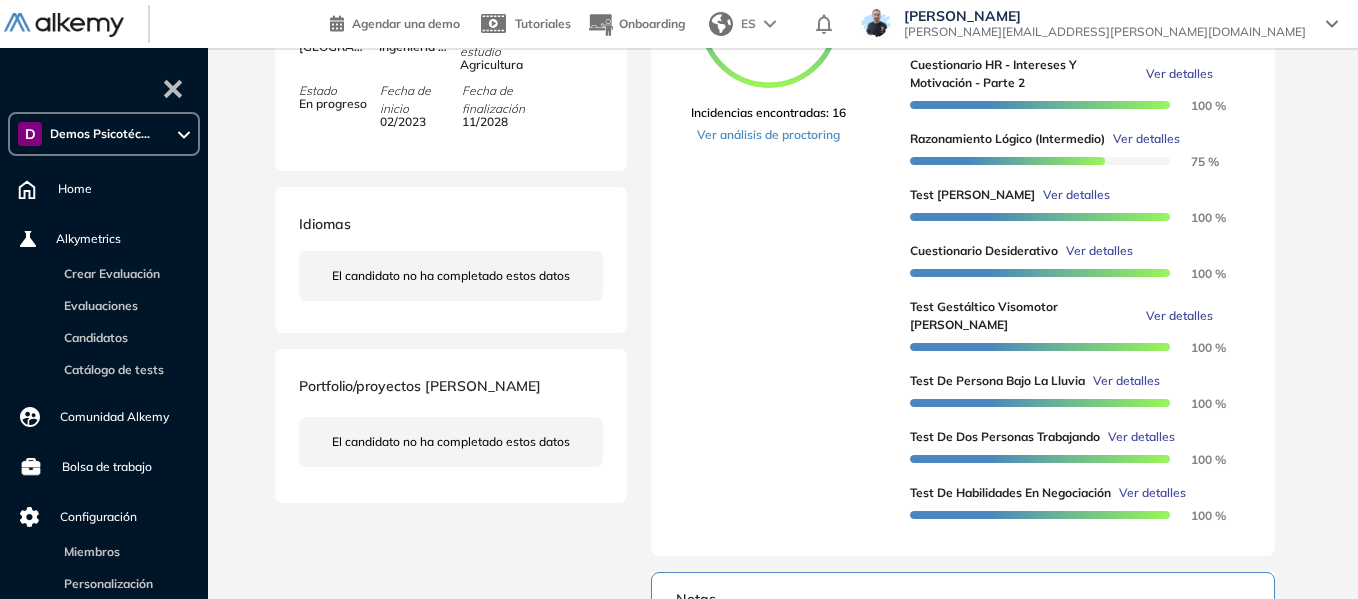 click on "Ver detalles" at bounding box center [1126, 381] 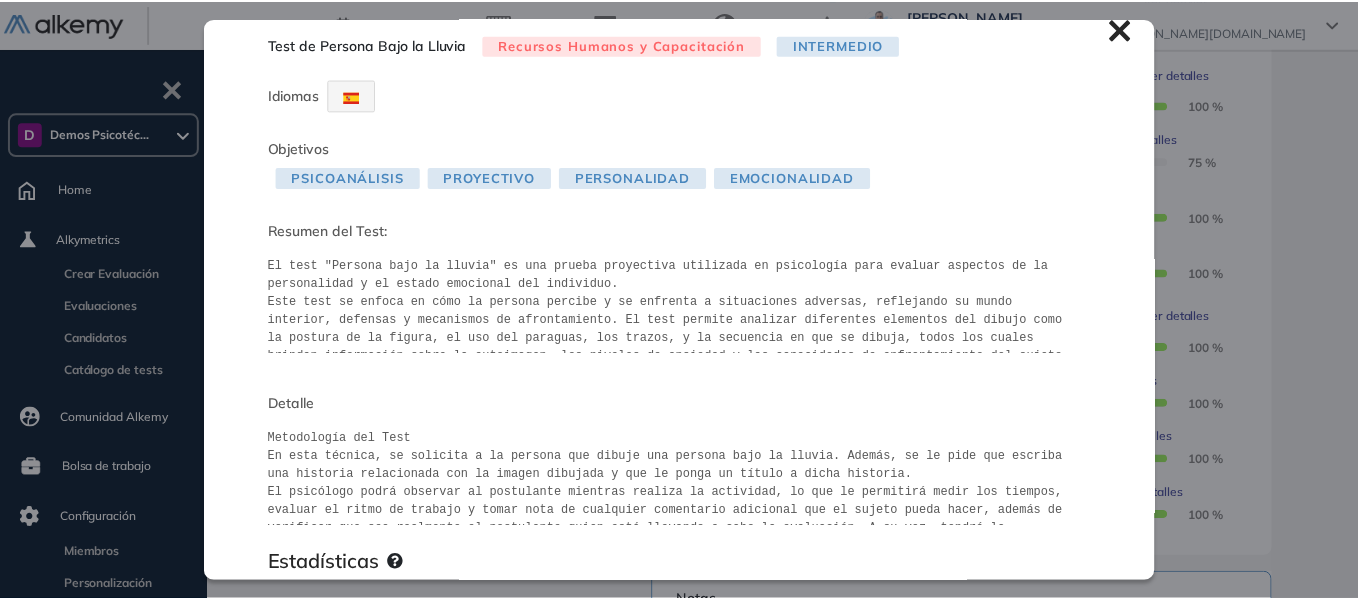 scroll, scrollTop: 0, scrollLeft: 0, axis: both 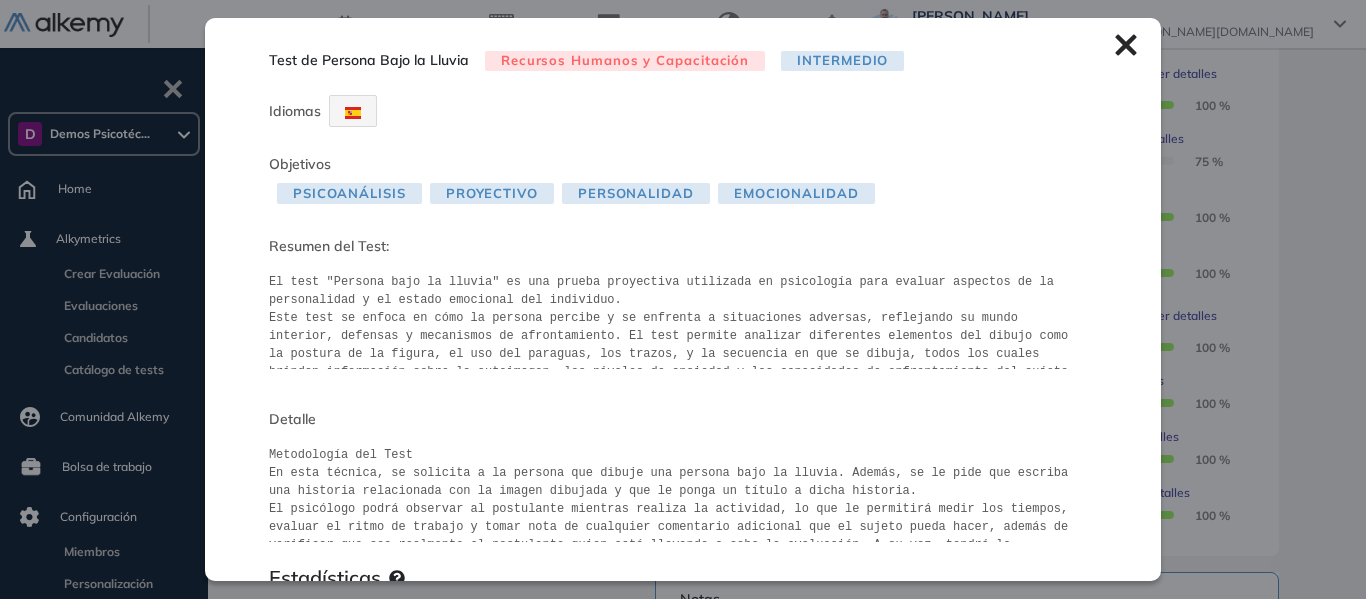 click 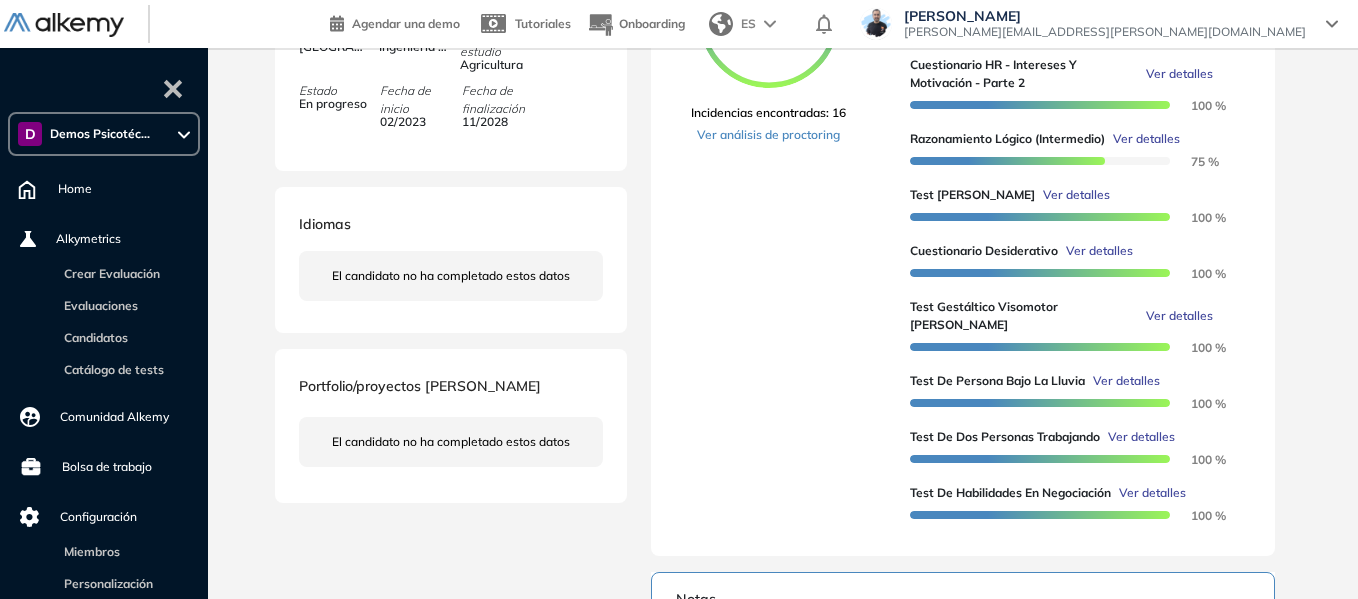click on "D Demos Psicotéc..." at bounding box center [104, 134] 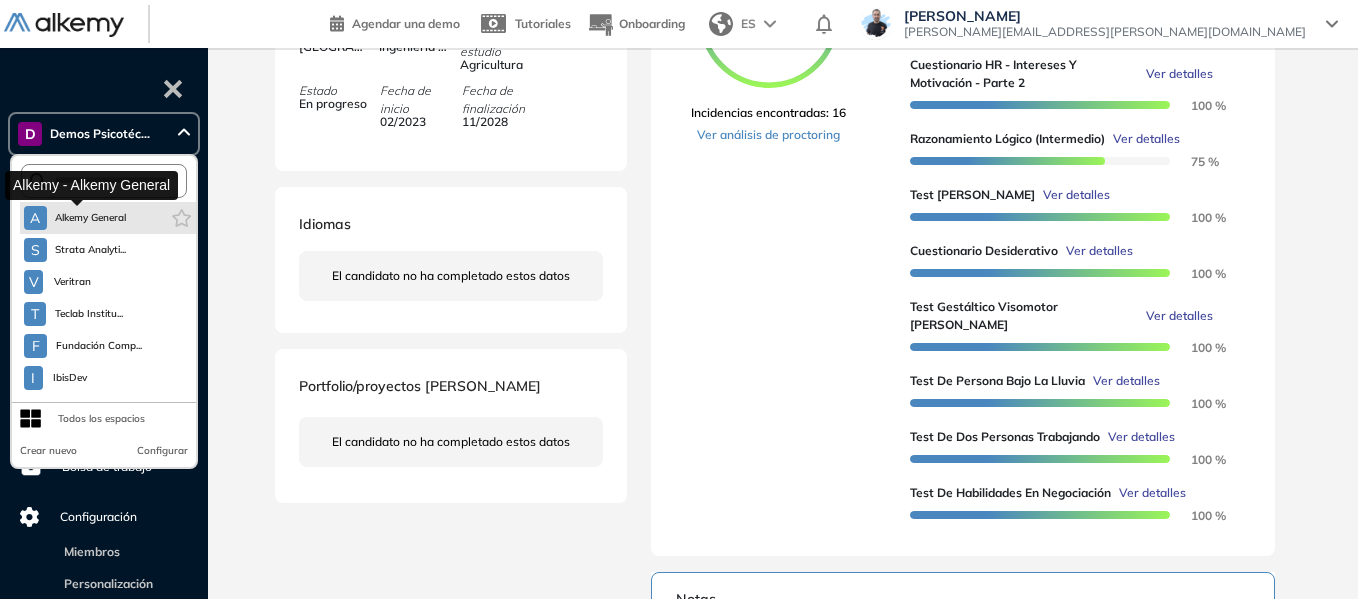 click on "Alkemy General" at bounding box center [91, 218] 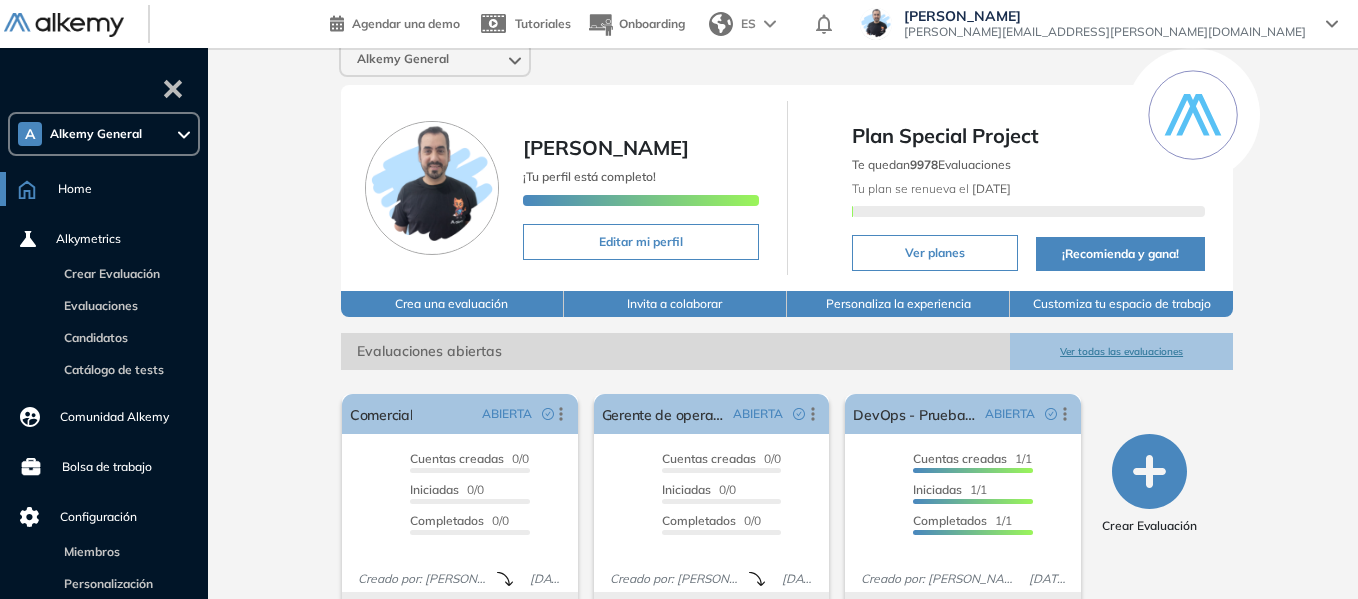 scroll, scrollTop: 0, scrollLeft: 0, axis: both 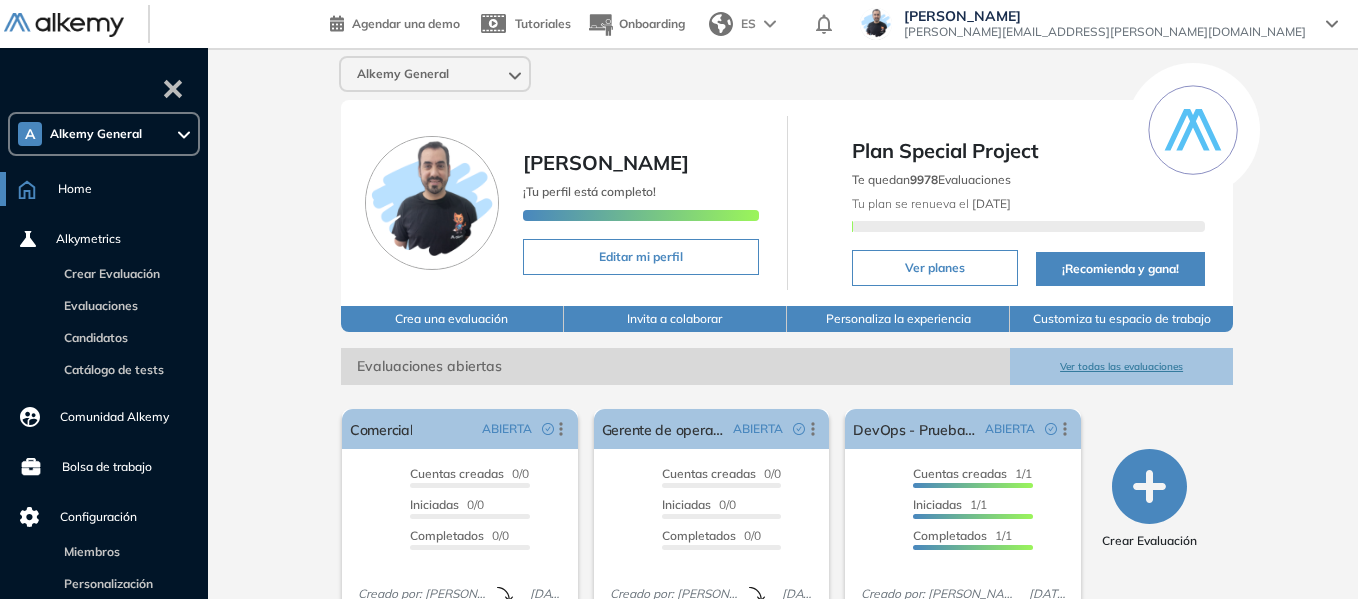 click on "A Alkemy General" at bounding box center (104, 134) 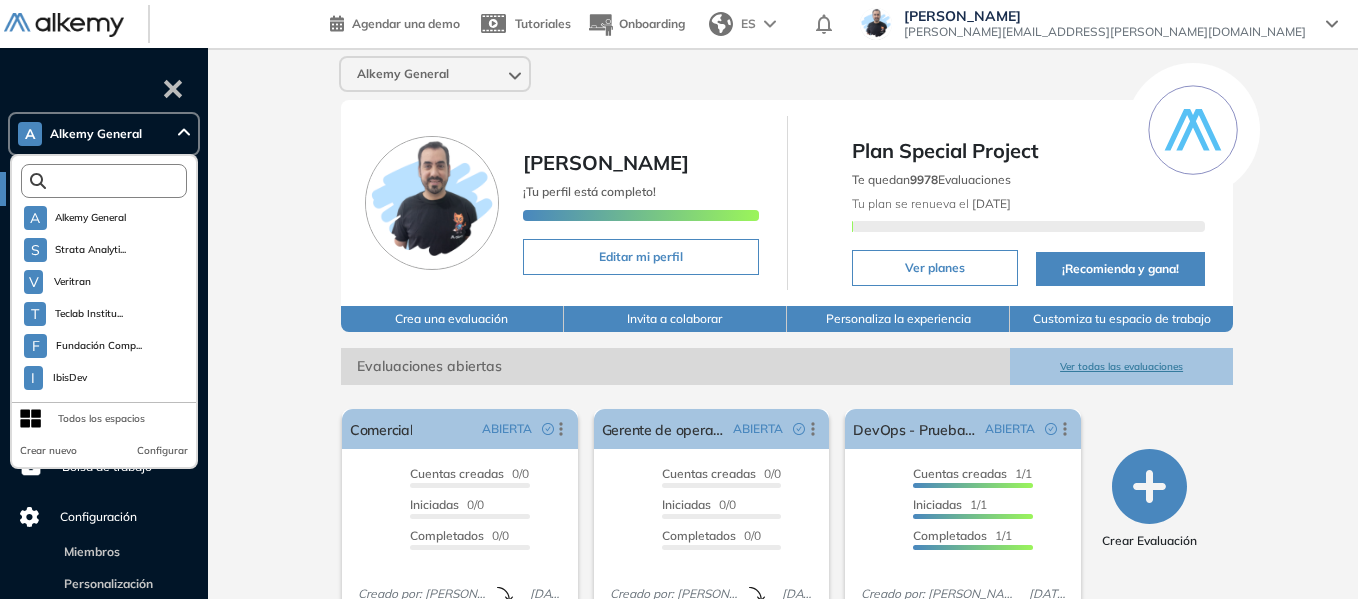 click at bounding box center [108, 180] 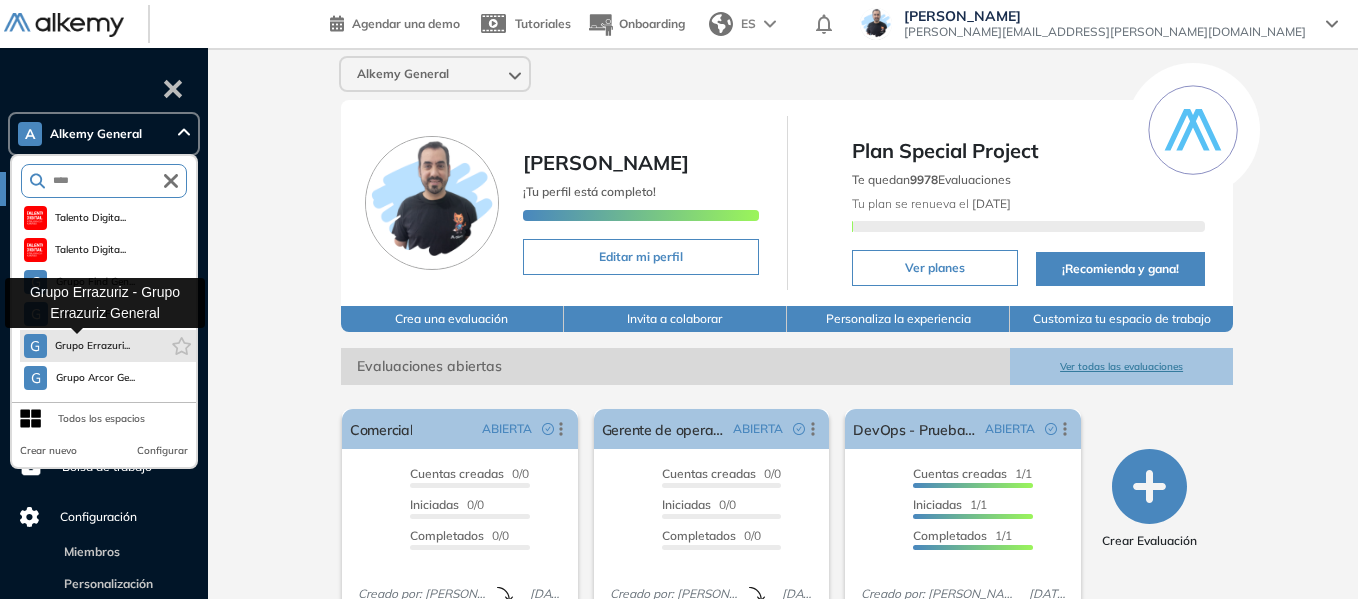 type on "****" 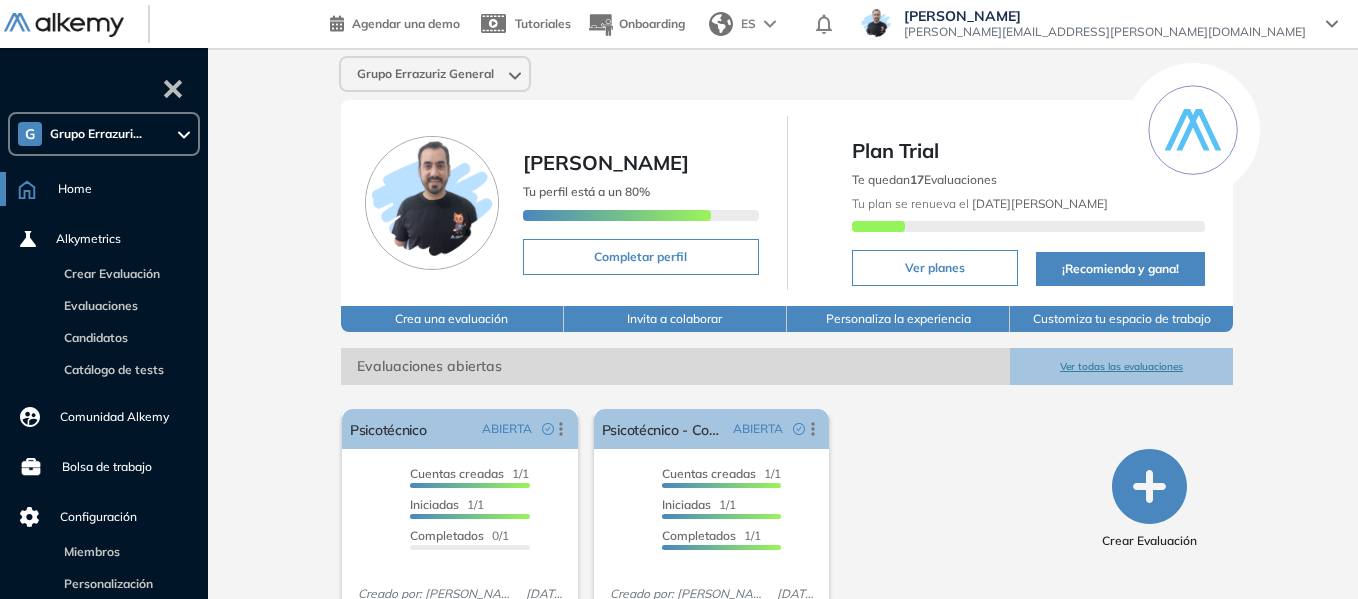 scroll, scrollTop: 76, scrollLeft: 0, axis: vertical 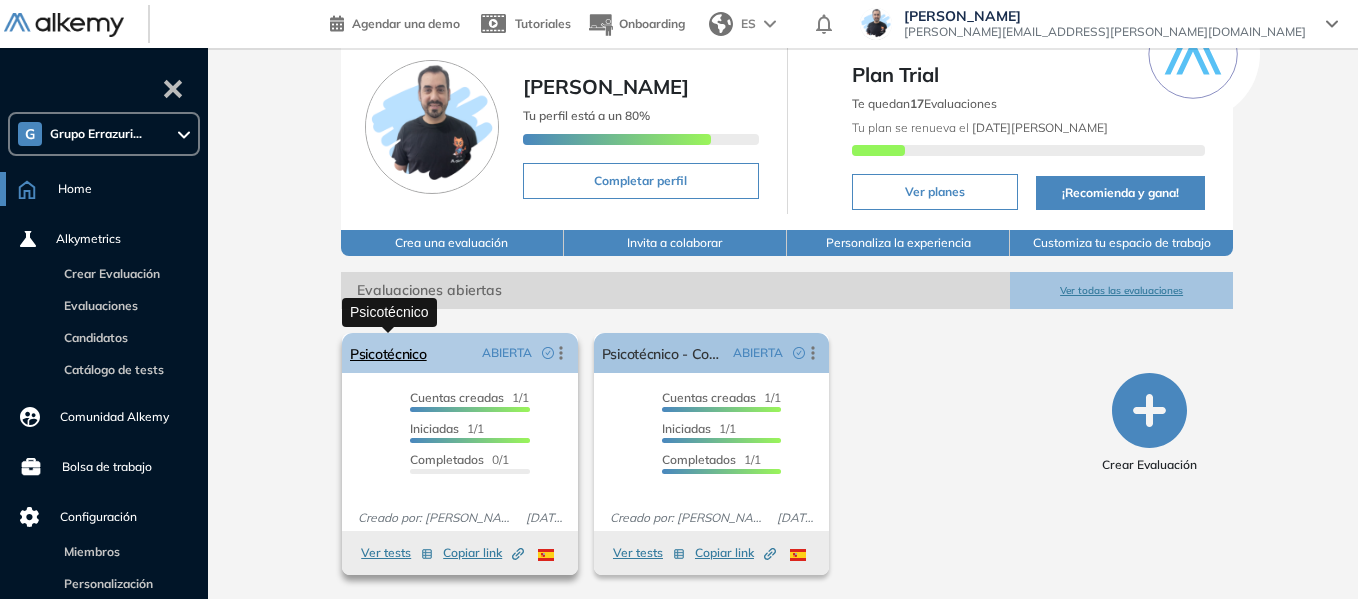 click on "Psicotécnico" at bounding box center [388, 353] 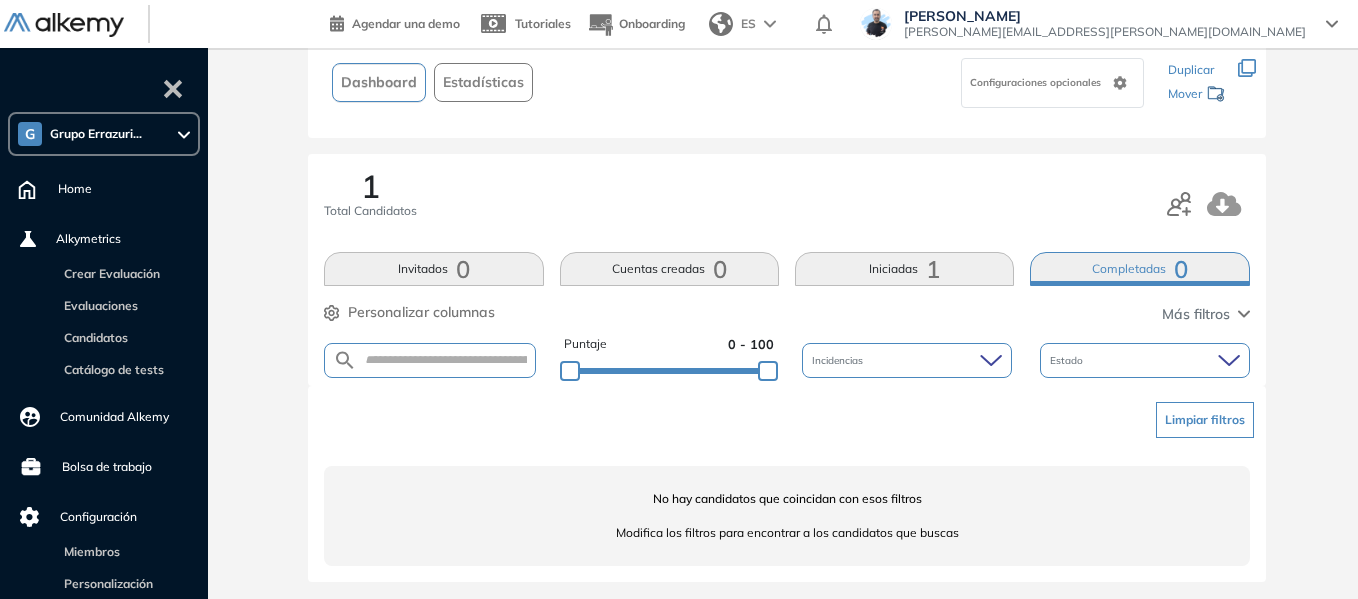 scroll, scrollTop: 142, scrollLeft: 0, axis: vertical 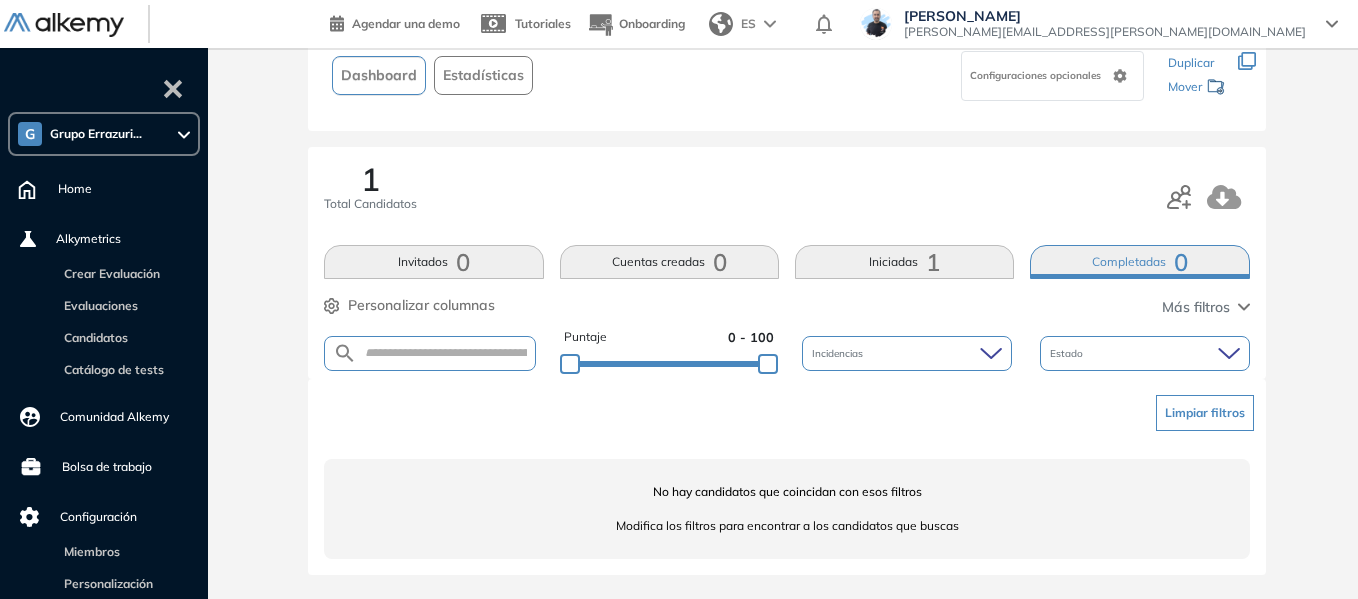 click on "Iniciadas 1" at bounding box center (904, 262) 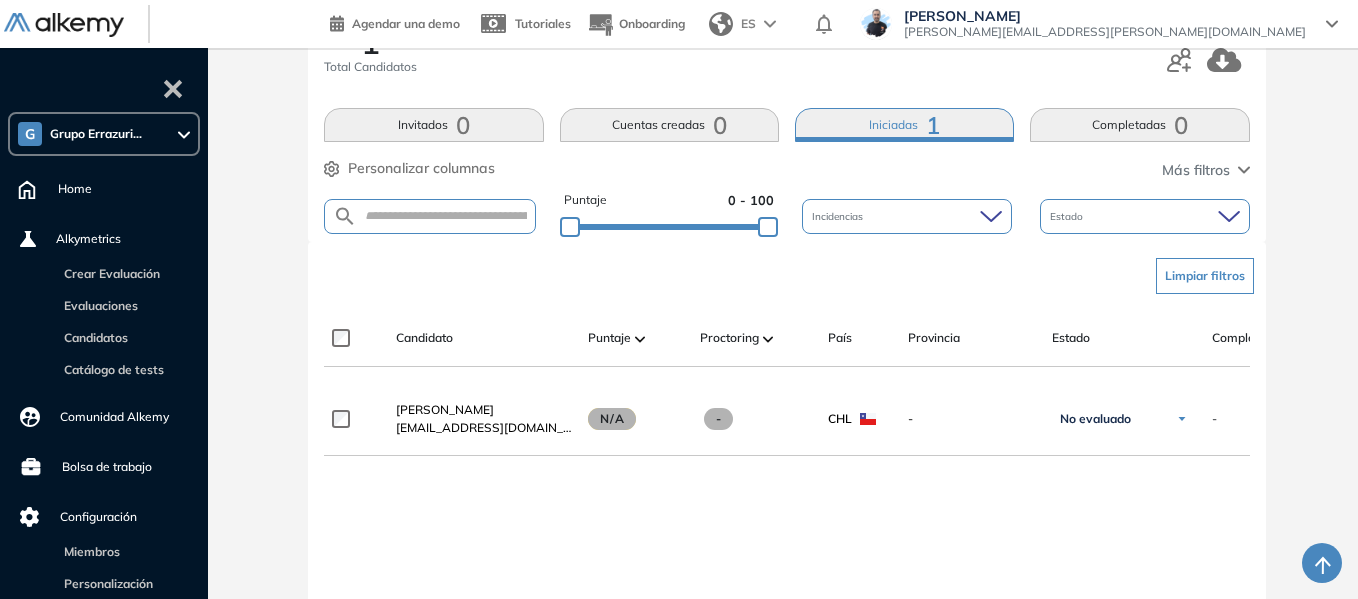 scroll, scrollTop: 442, scrollLeft: 0, axis: vertical 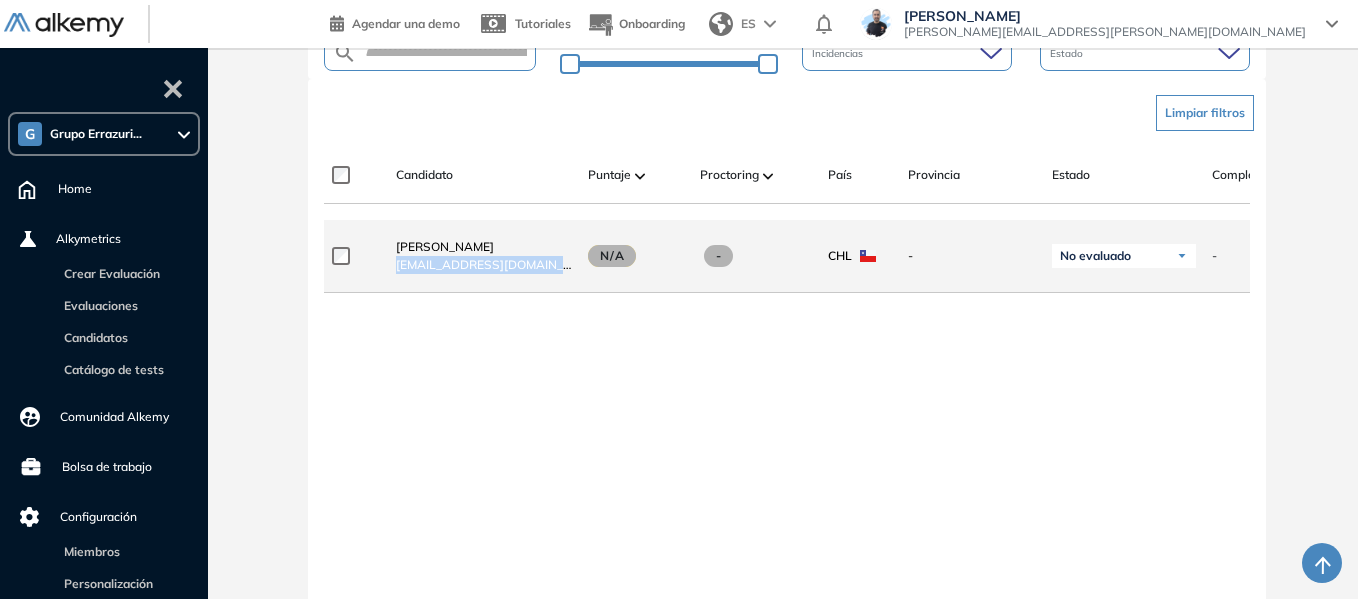 drag, startPoint x: 397, startPoint y: 277, endPoint x: 549, endPoint y: 289, distance: 152.47295 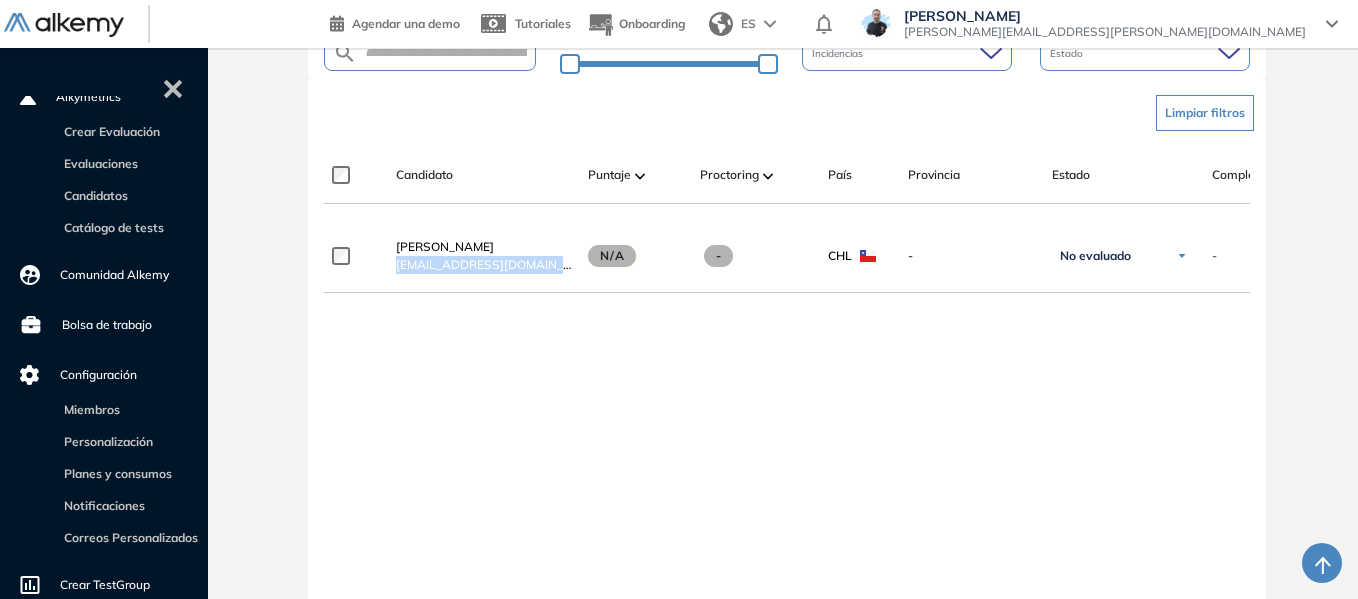 scroll, scrollTop: 341, scrollLeft: 0, axis: vertical 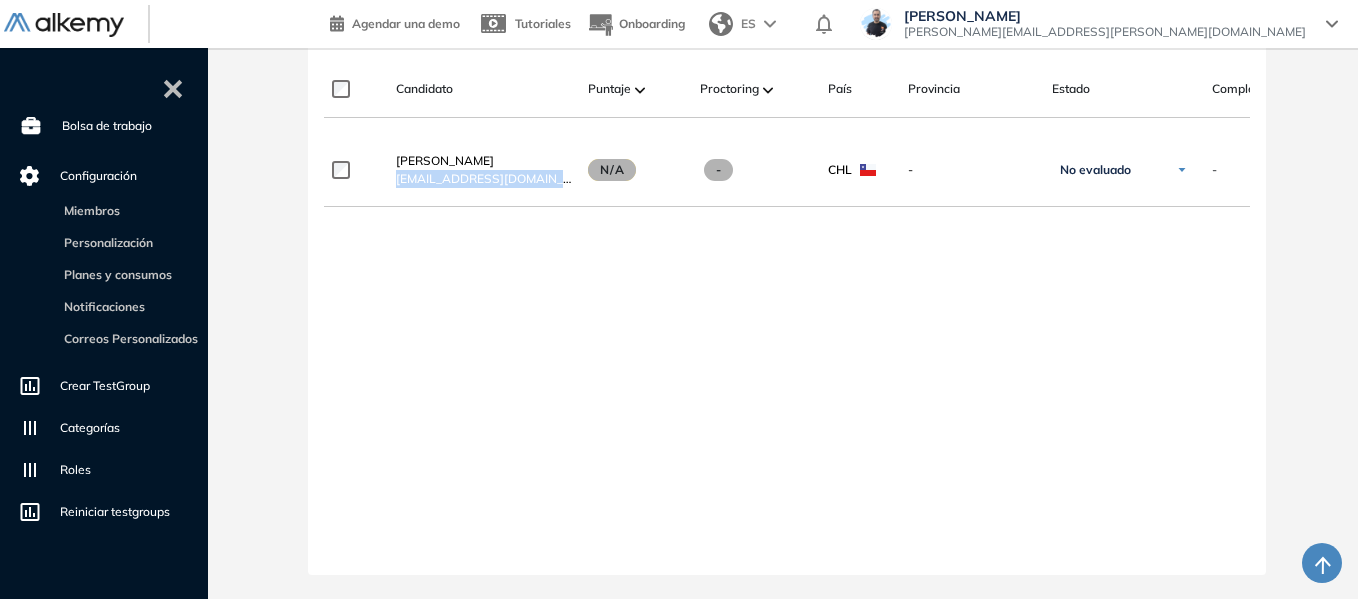 click on "Reiniciar testgroups" at bounding box center (115, 512) 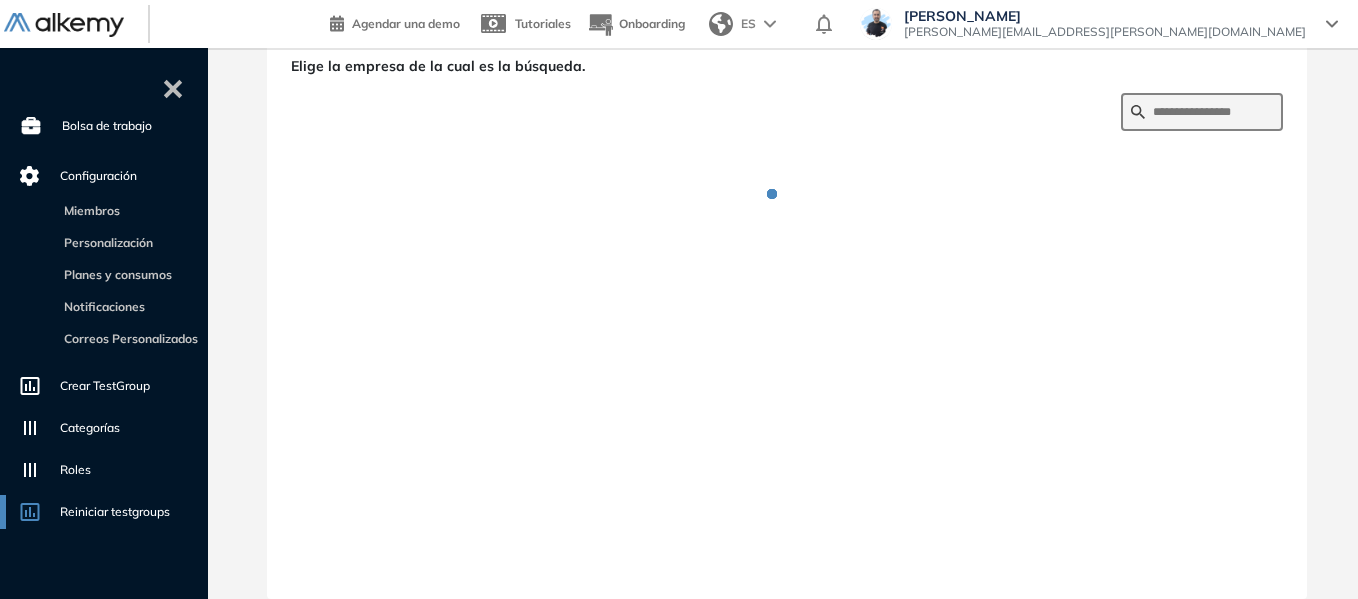 scroll, scrollTop: 64, scrollLeft: 0, axis: vertical 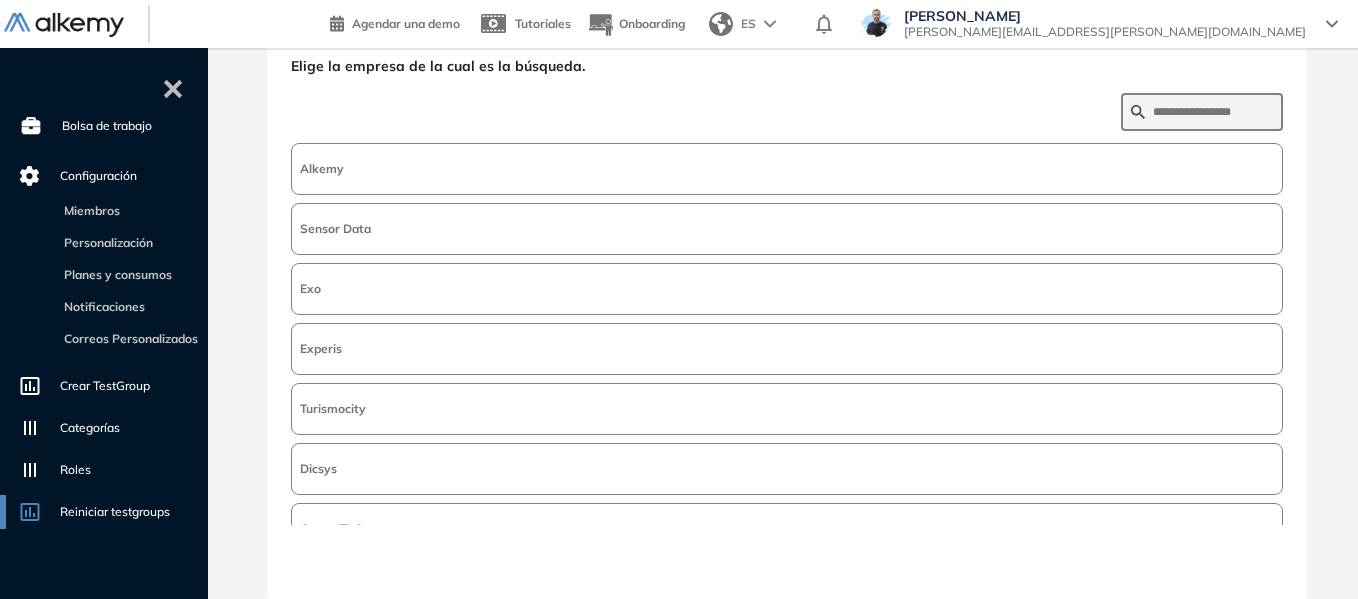 click at bounding box center [1202, 112] 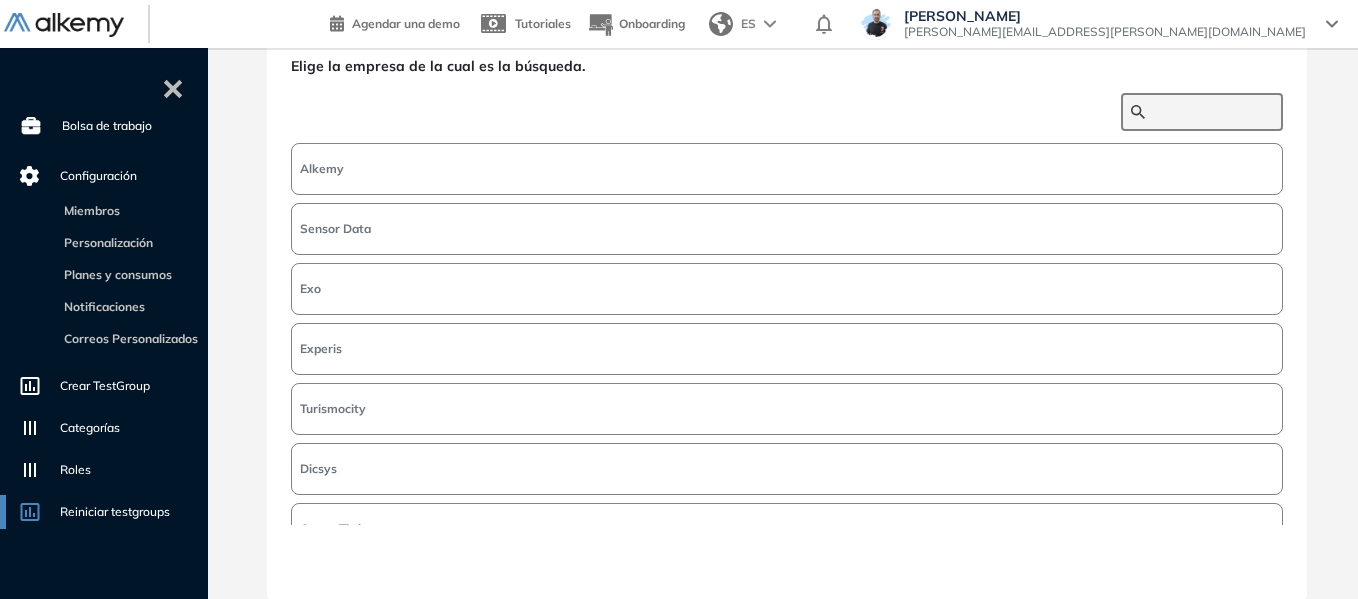 click at bounding box center (1213, 112) 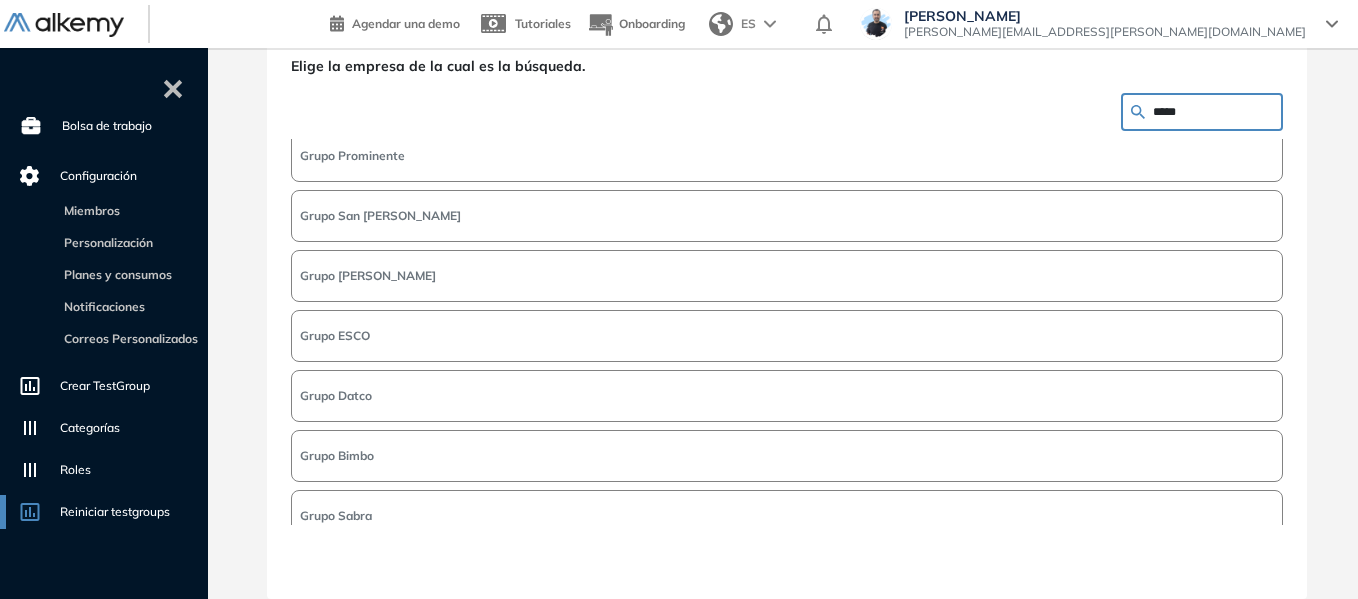 scroll, scrollTop: 200, scrollLeft: 0, axis: vertical 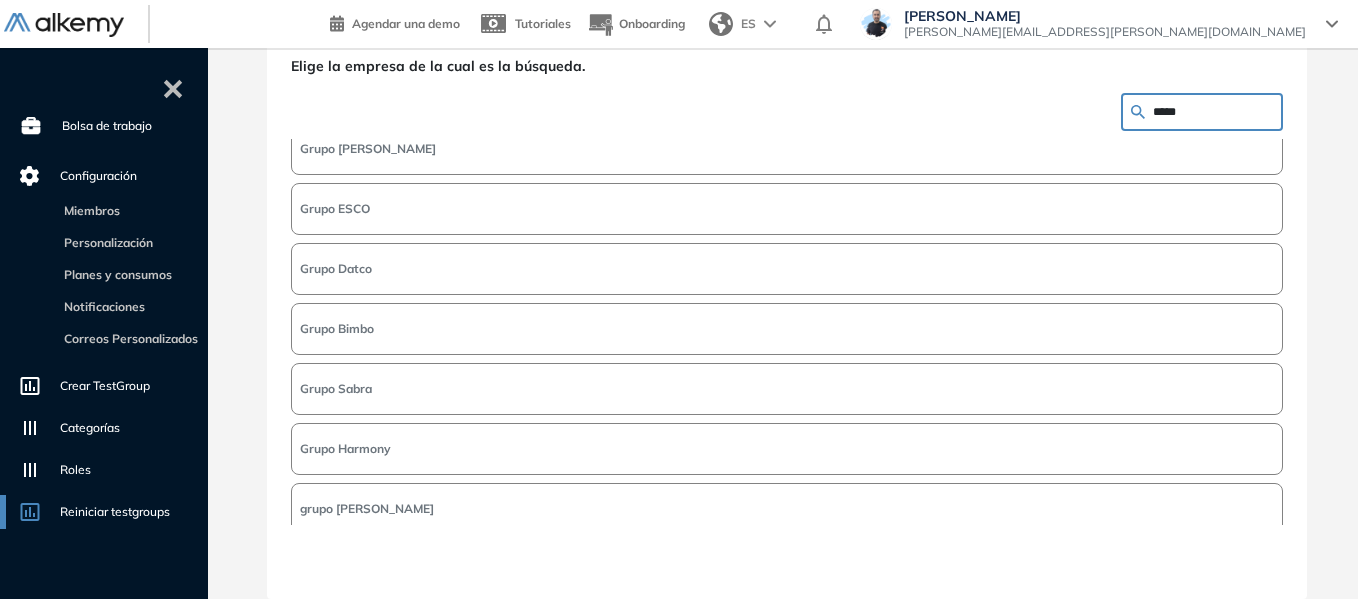 drag, startPoint x: 1177, startPoint y: 111, endPoint x: 1060, endPoint y: 103, distance: 117.273186 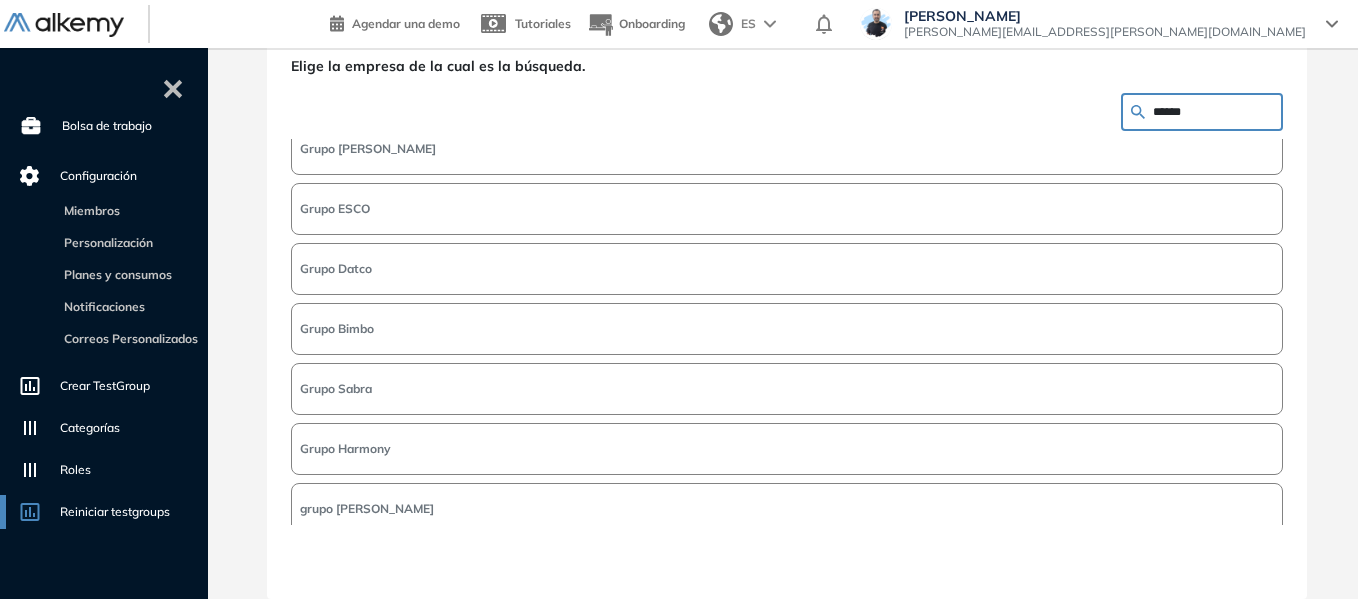 type on "******" 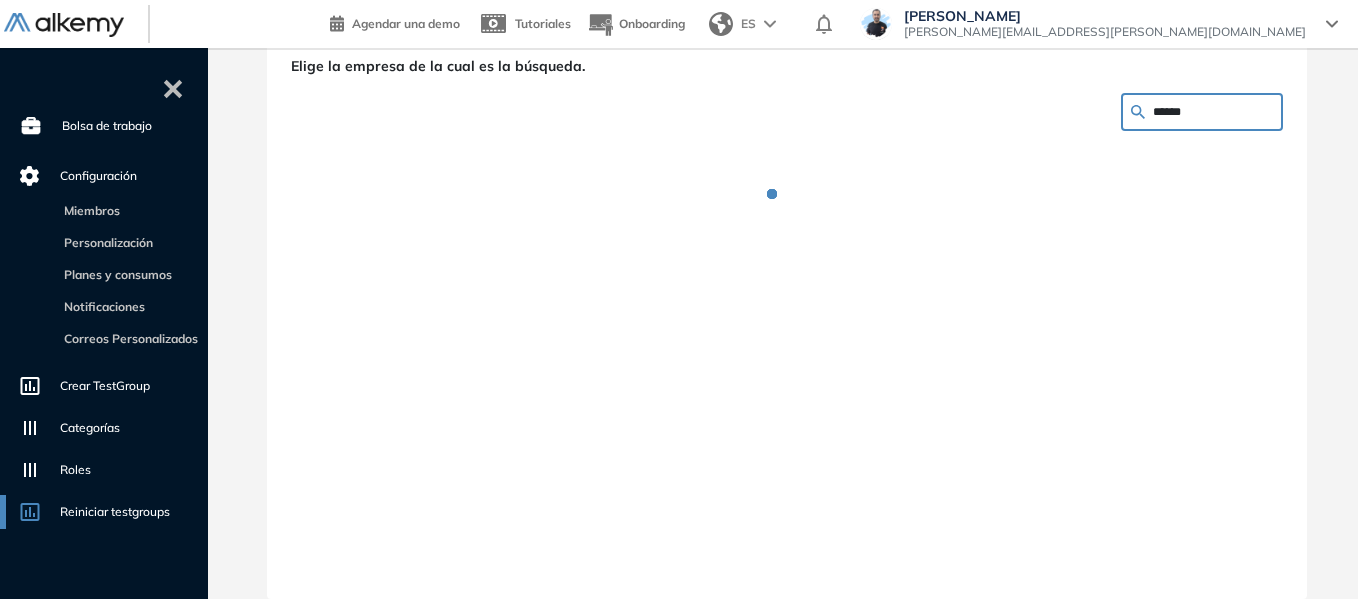 scroll, scrollTop: 0, scrollLeft: 0, axis: both 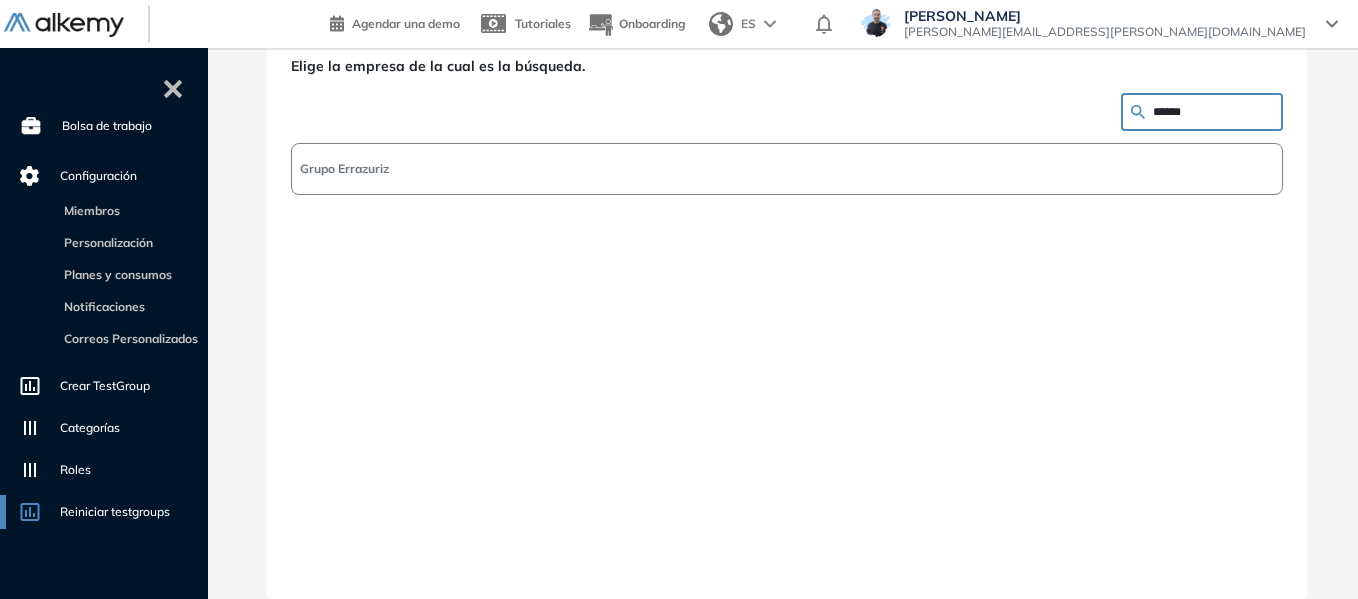 click on "Grupo Errazuriz" at bounding box center (787, 169) 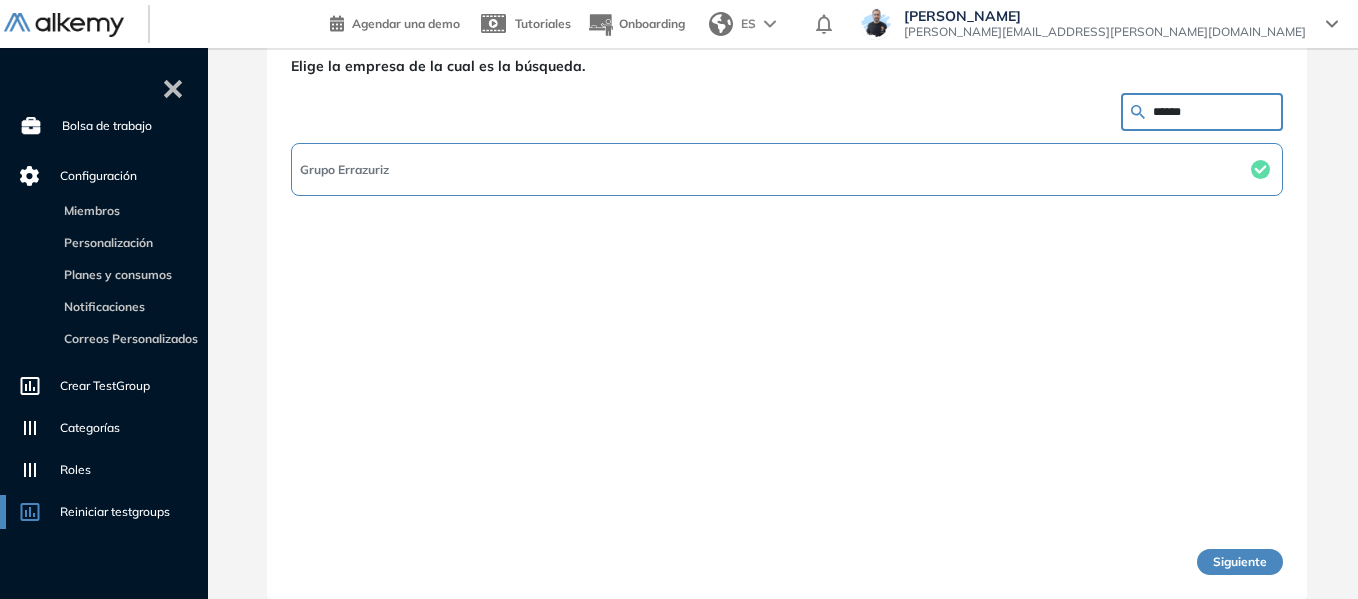 click on "Siguiente" at bounding box center [1240, 562] 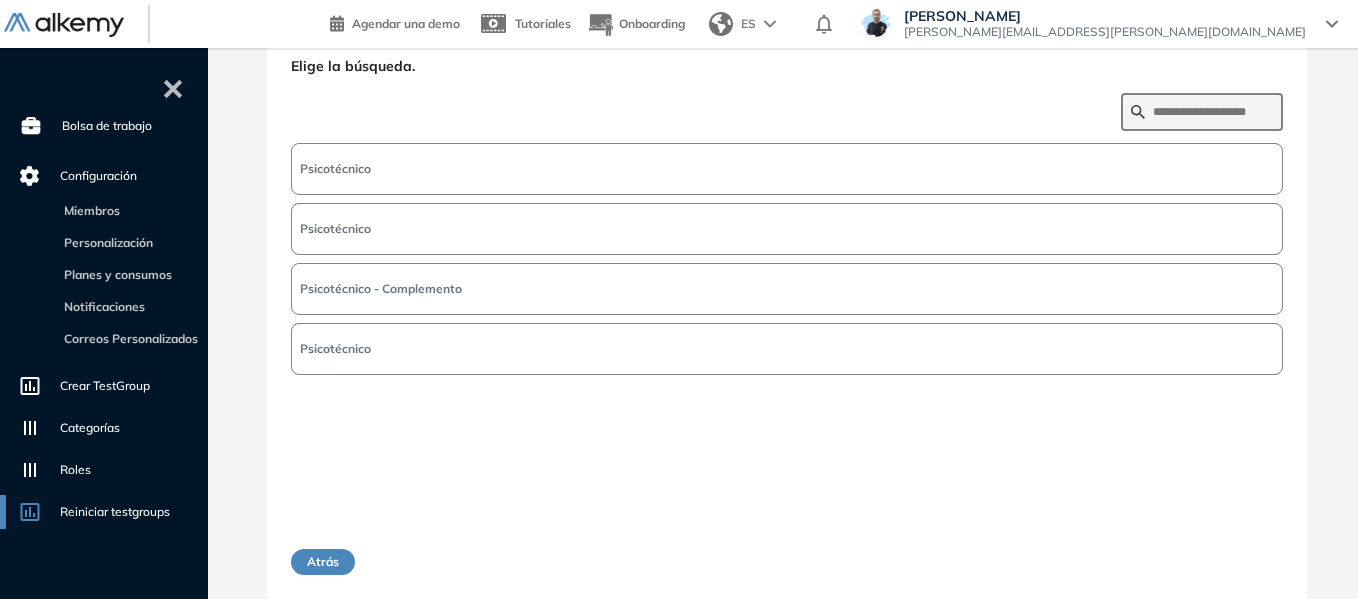 click on "Psicotécnico" at bounding box center (787, 169) 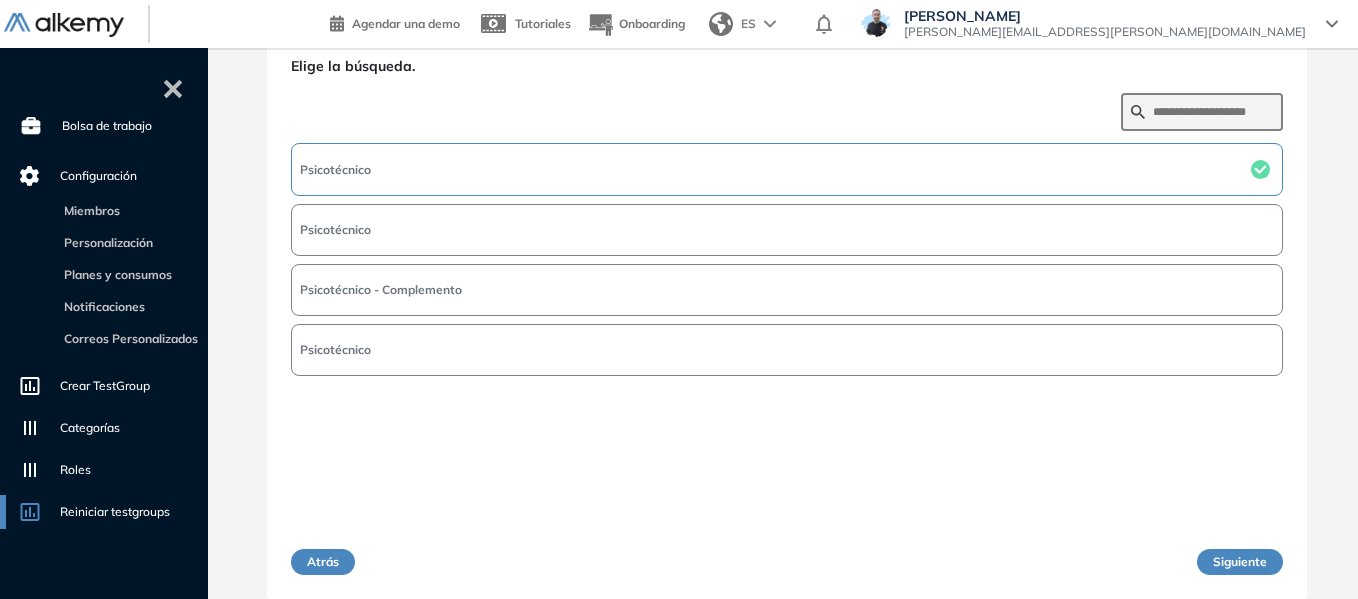 click on "Siguiente" at bounding box center [1240, 562] 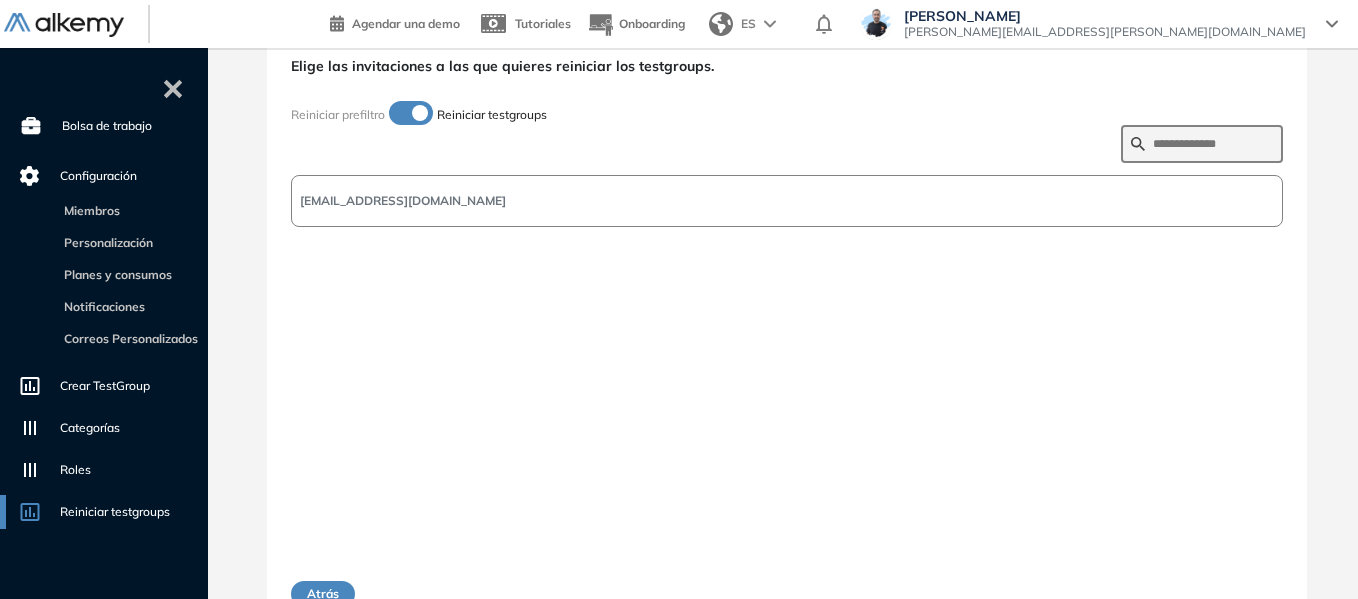 click on "[EMAIL_ADDRESS][DOMAIN_NAME]" at bounding box center (787, 201) 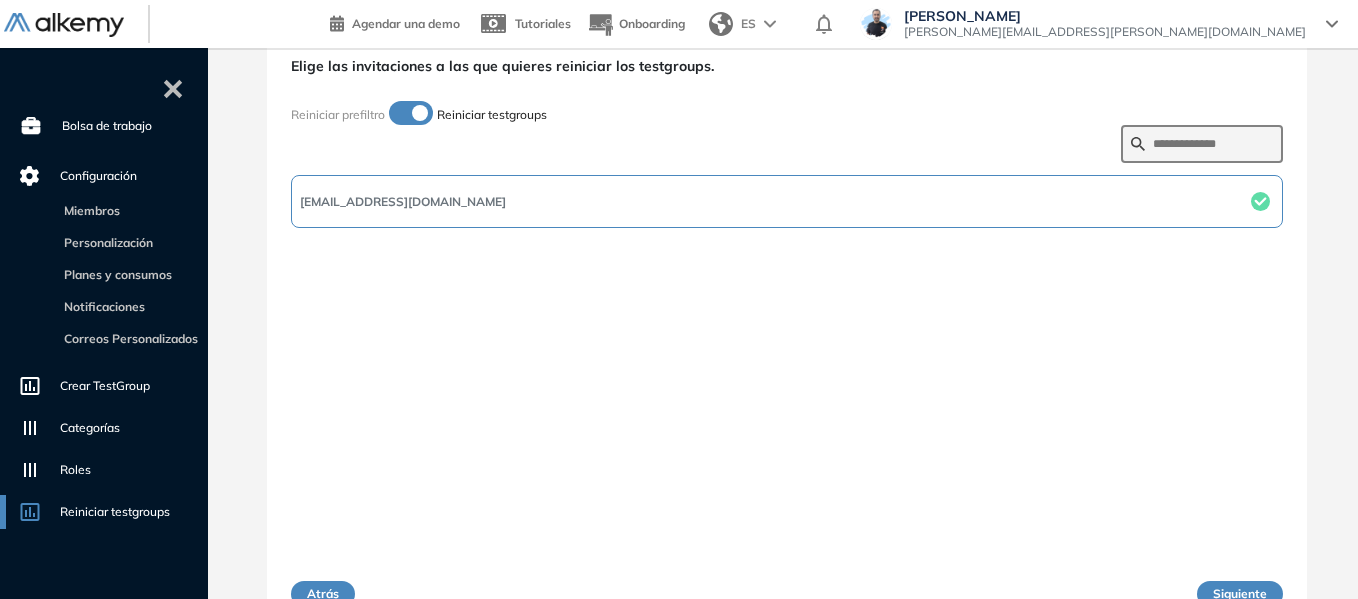 click on "Siguiente" at bounding box center (1240, 594) 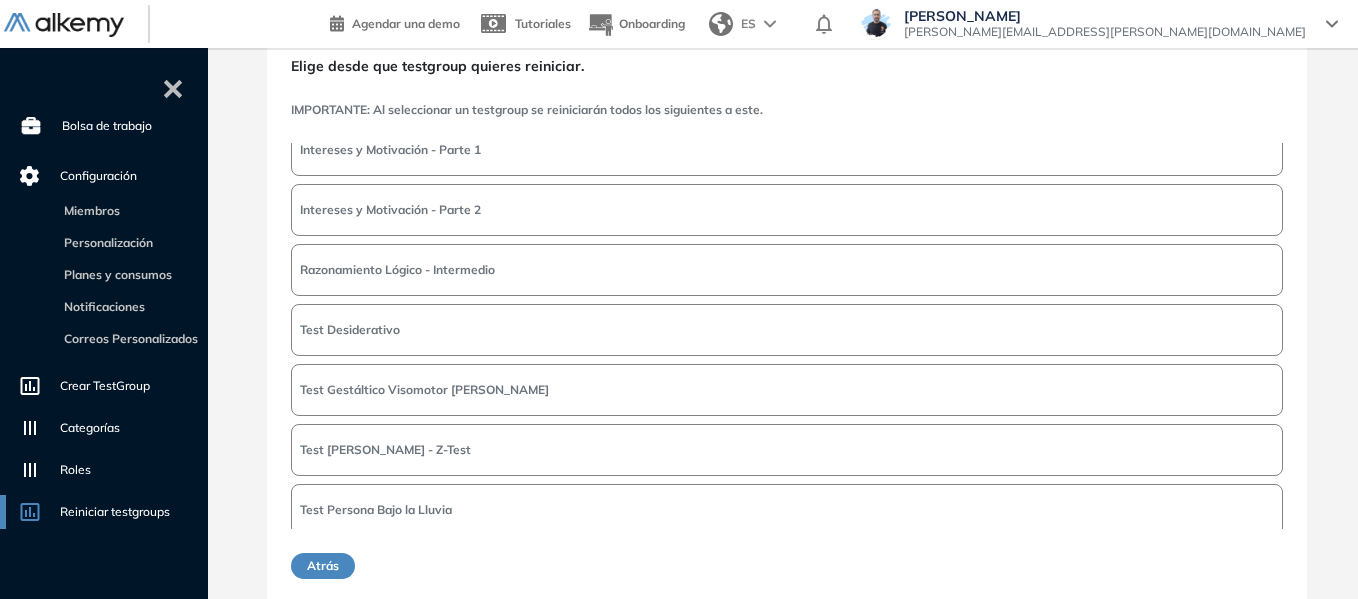 scroll, scrollTop: 34, scrollLeft: 0, axis: vertical 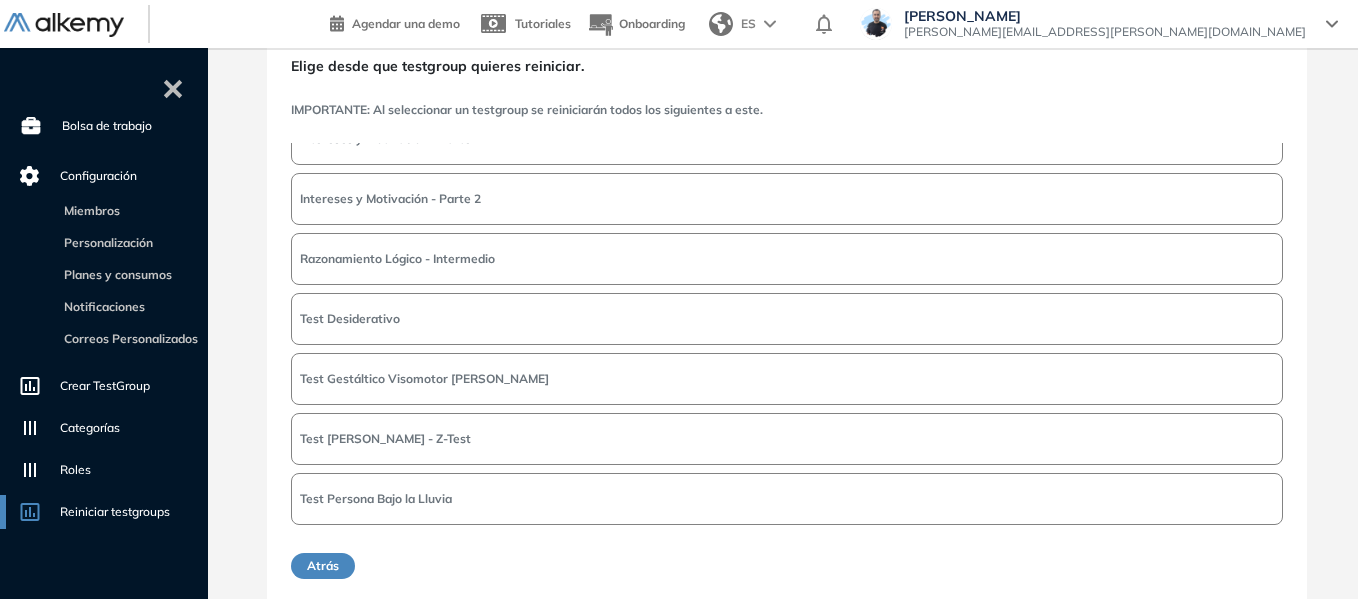 click on "Test [PERSON_NAME] - Z-Test" at bounding box center [787, 439] 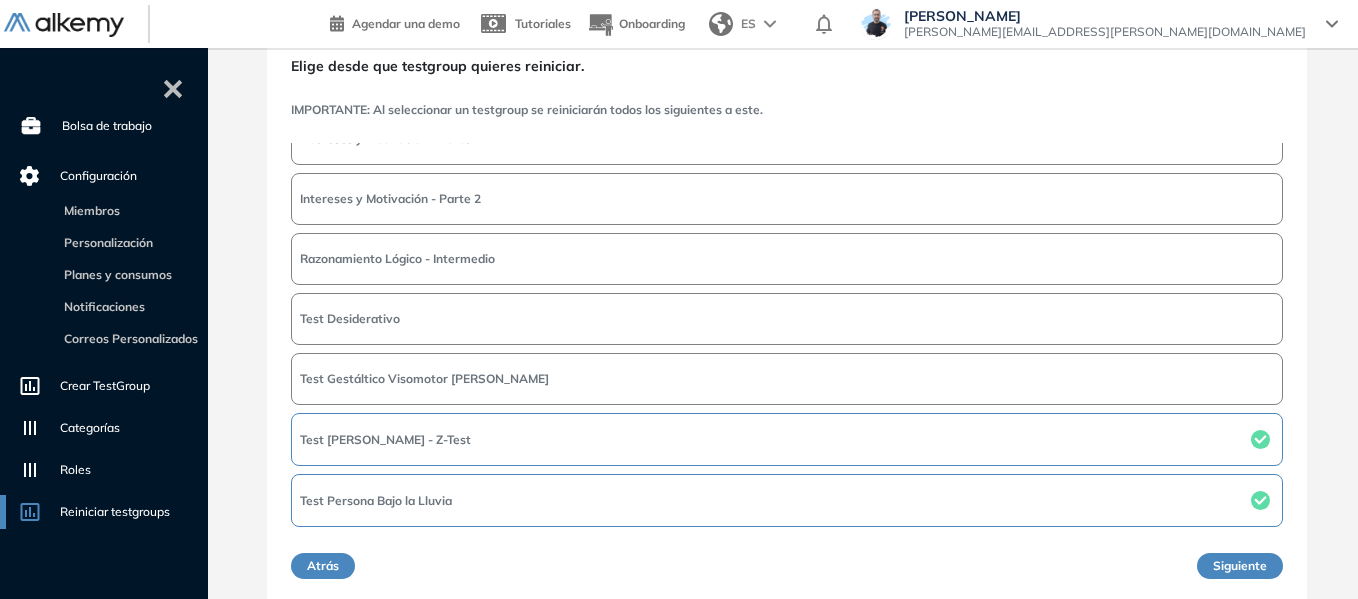 click on "Siguiente" at bounding box center [1240, 566] 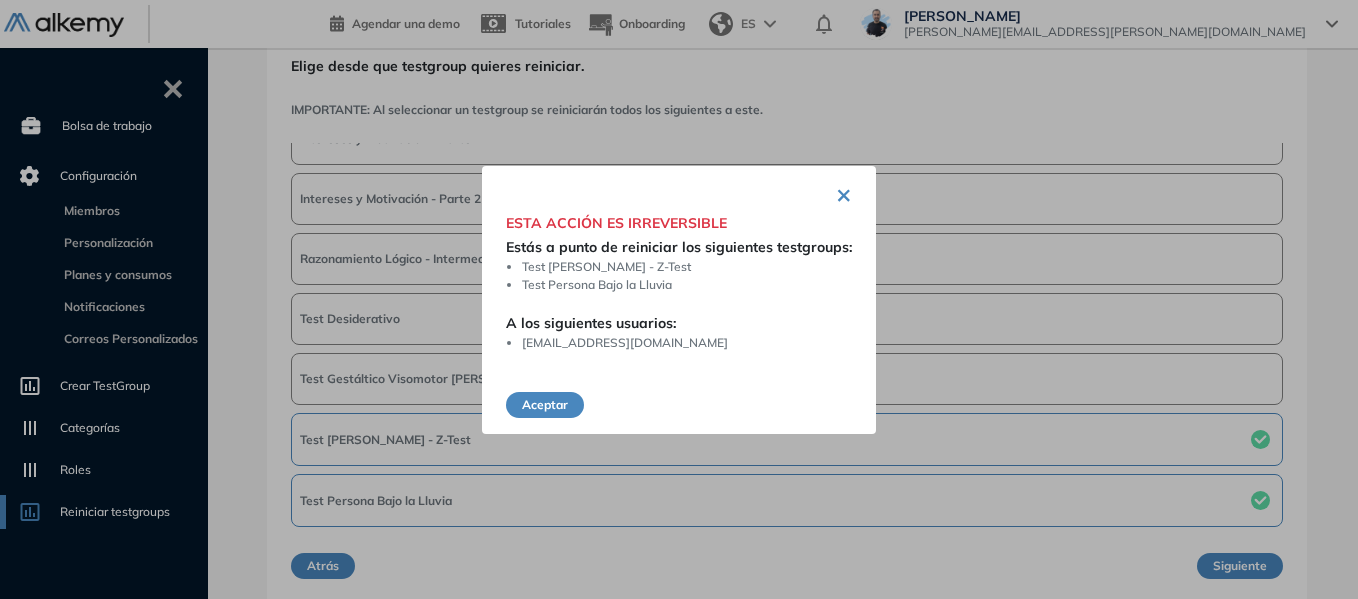 click on "Aceptar" at bounding box center (545, 405) 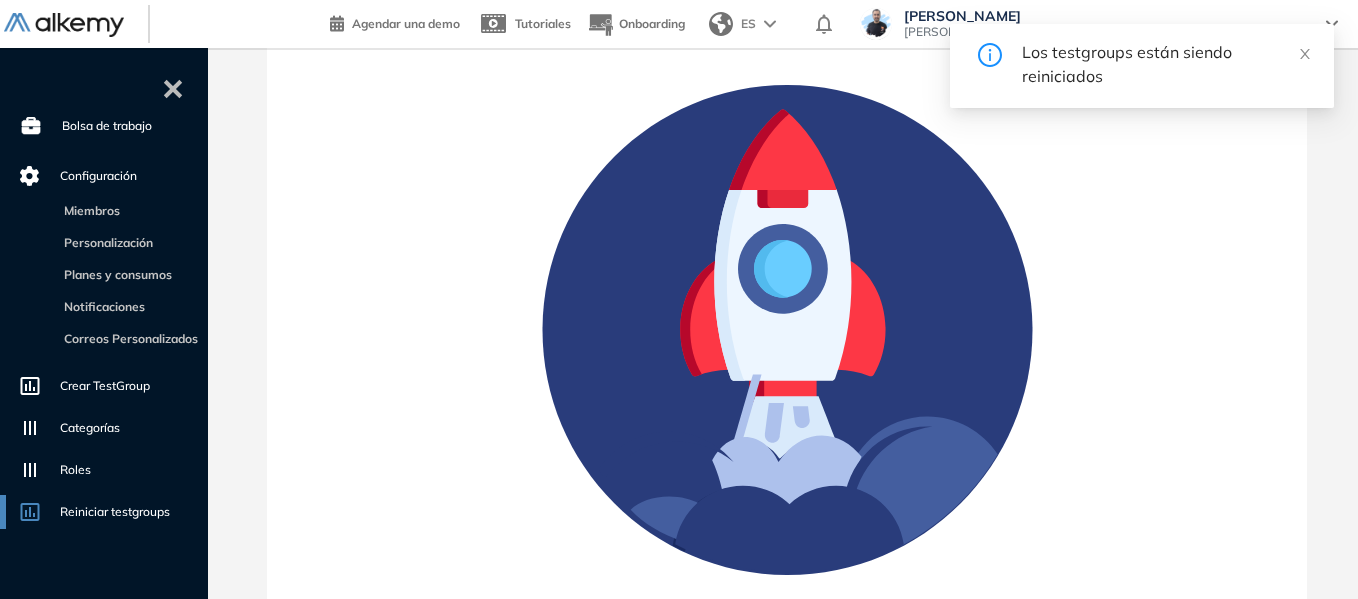 scroll, scrollTop: 0, scrollLeft: 0, axis: both 